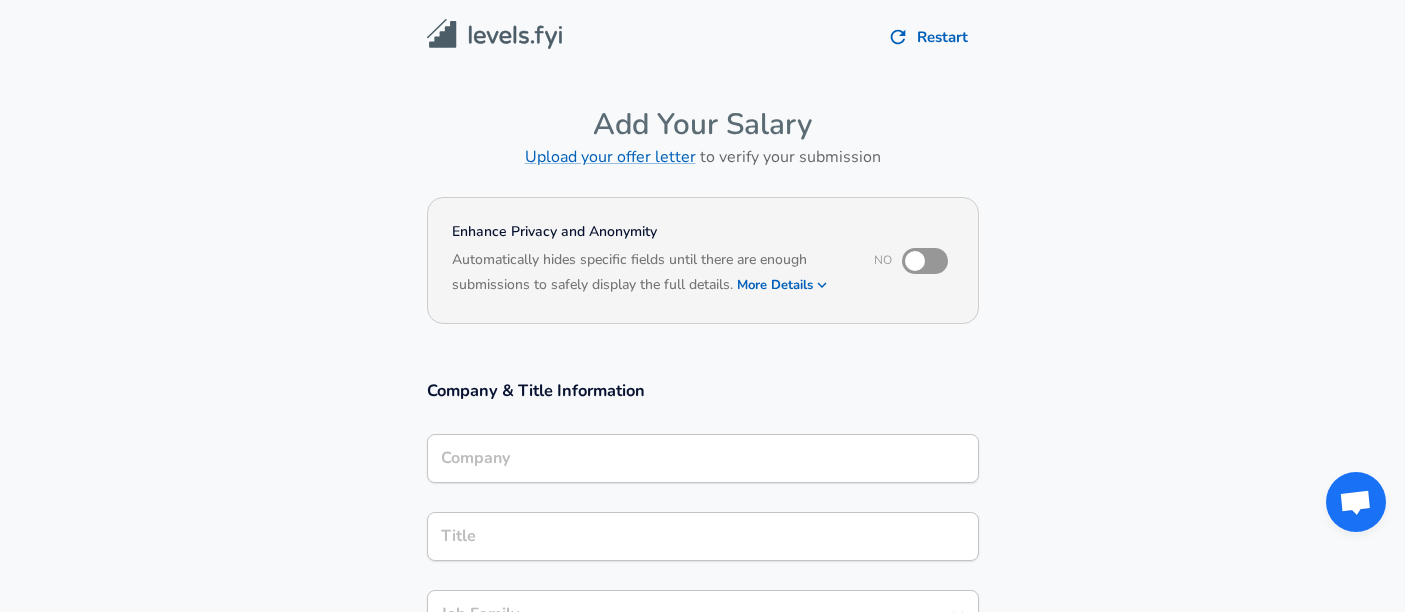 scroll, scrollTop: 44, scrollLeft: 0, axis: vertical 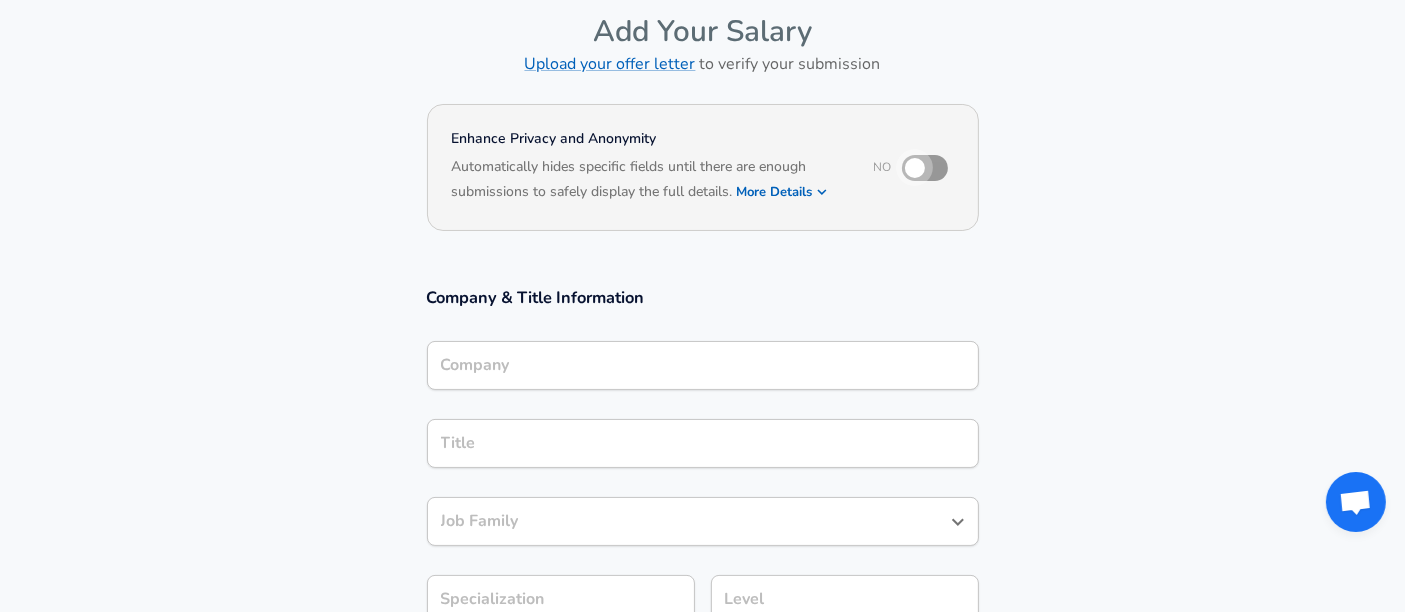 click at bounding box center (915, 168) 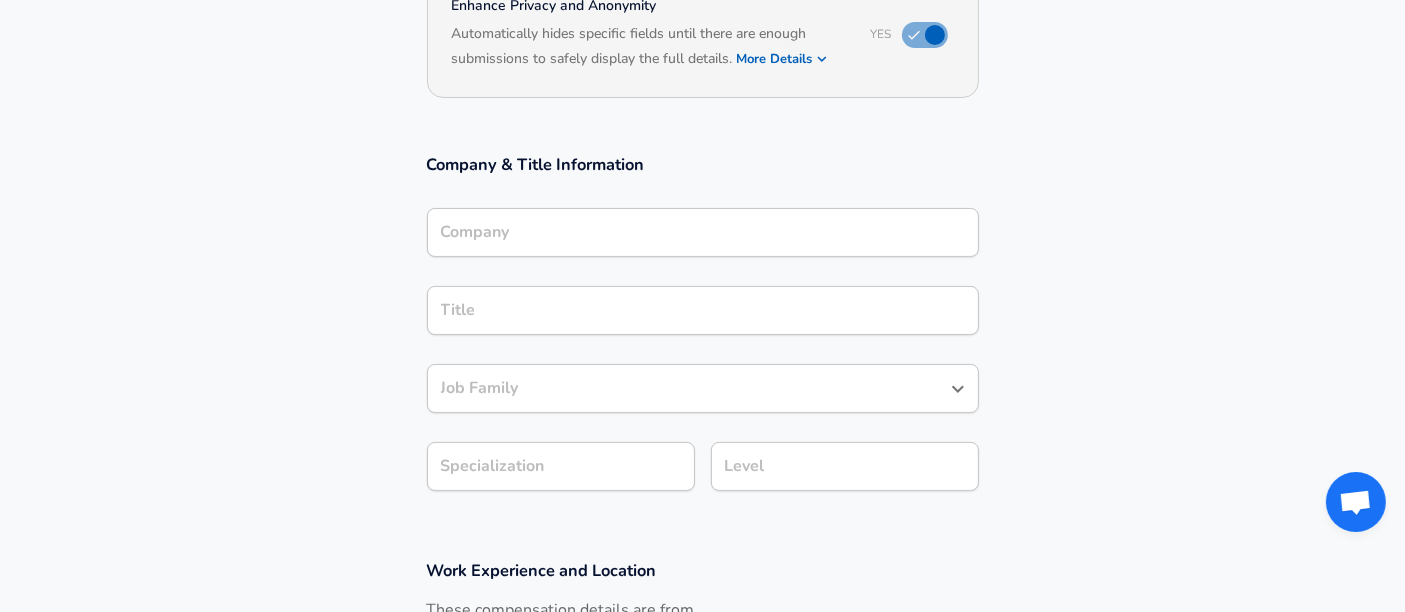 click on "Company" at bounding box center [703, 232] 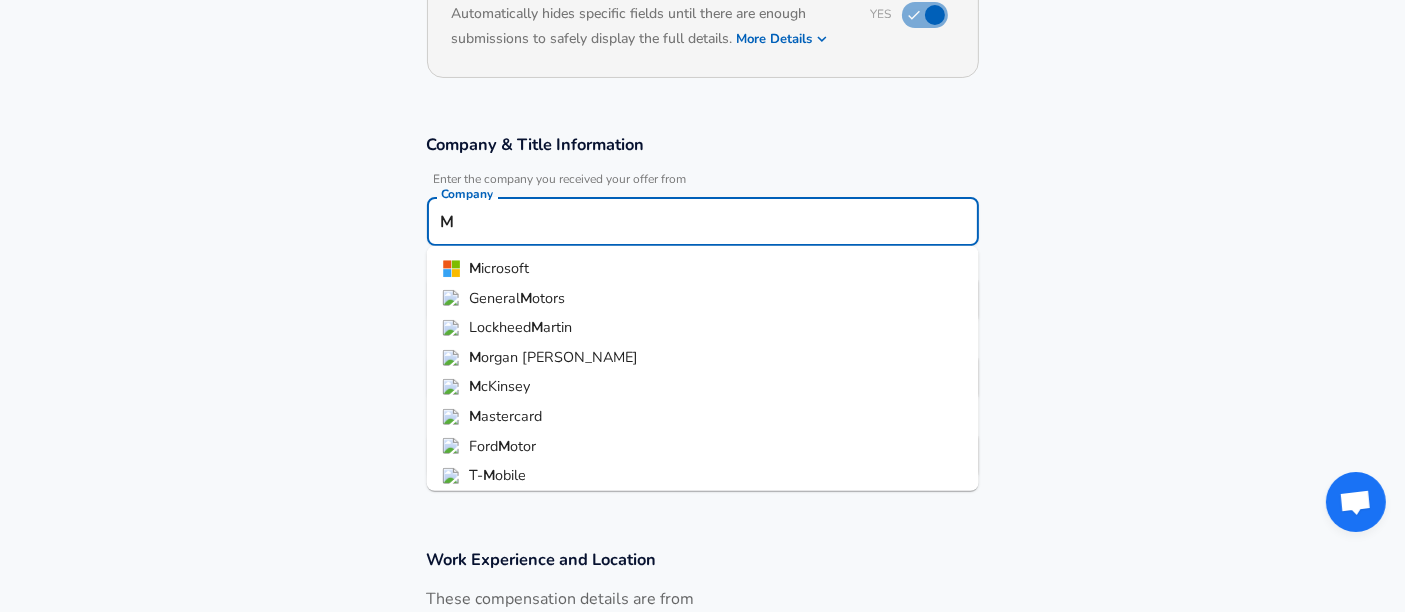 click on "icrosoft" at bounding box center [505, 268] 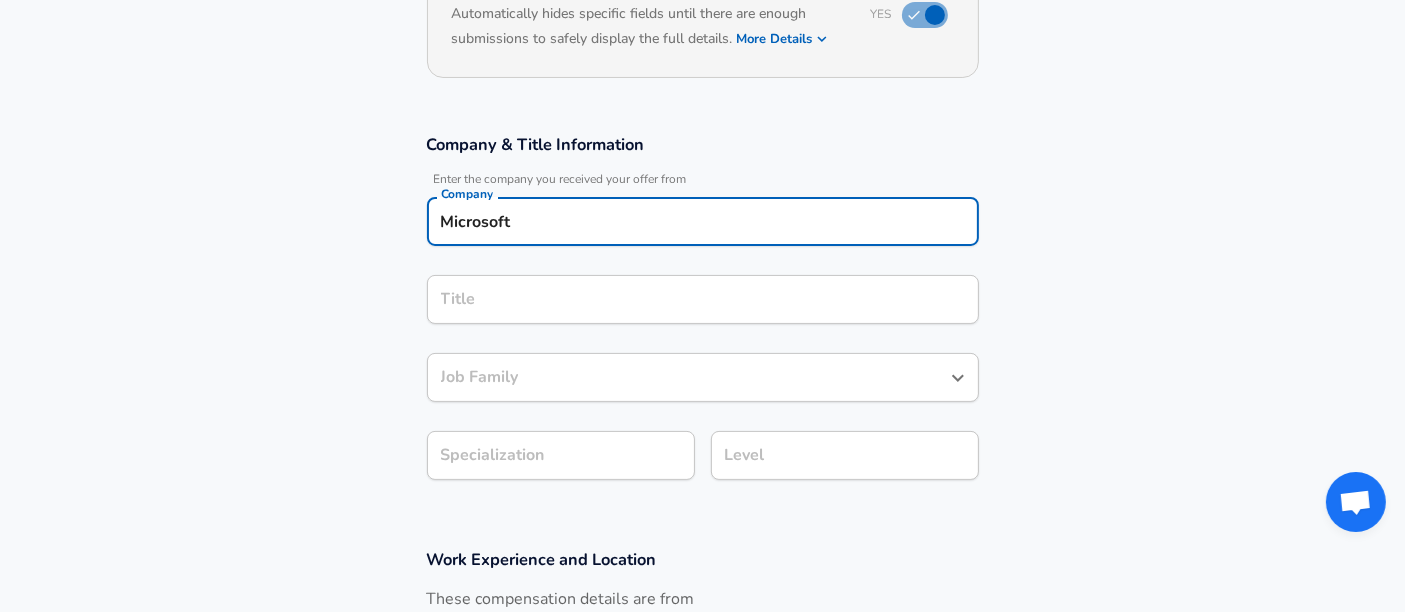 type on "Microsoft" 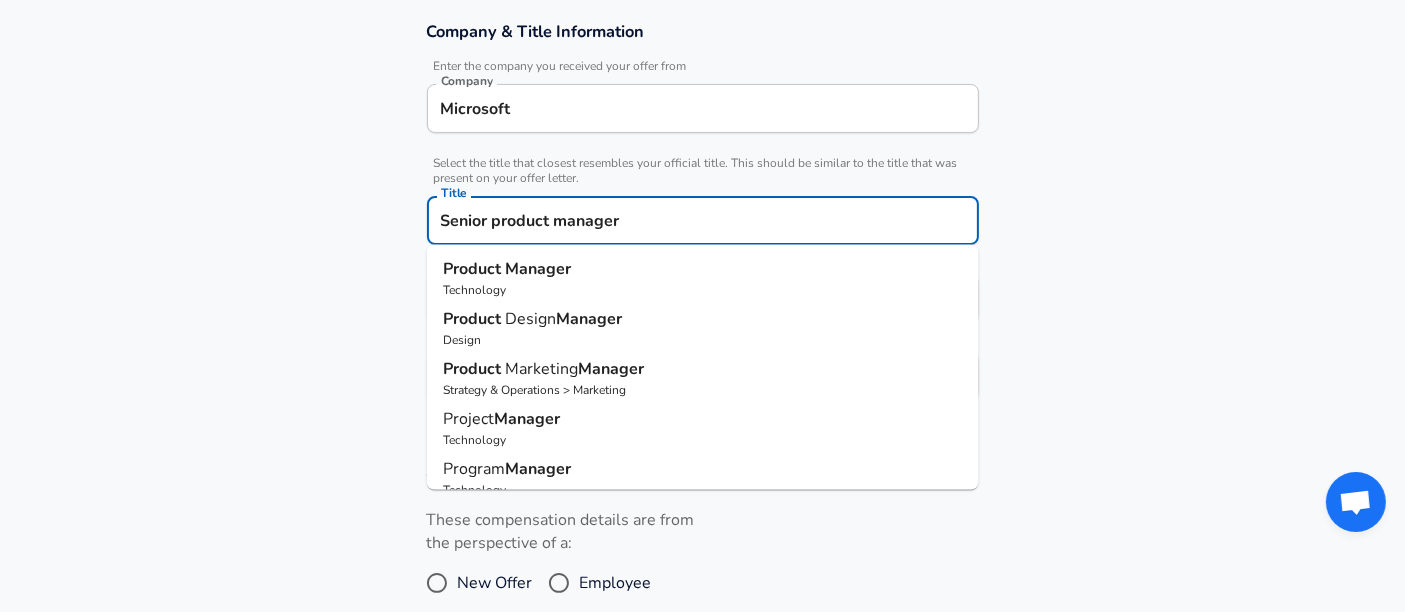 scroll, scrollTop: 368, scrollLeft: 0, axis: vertical 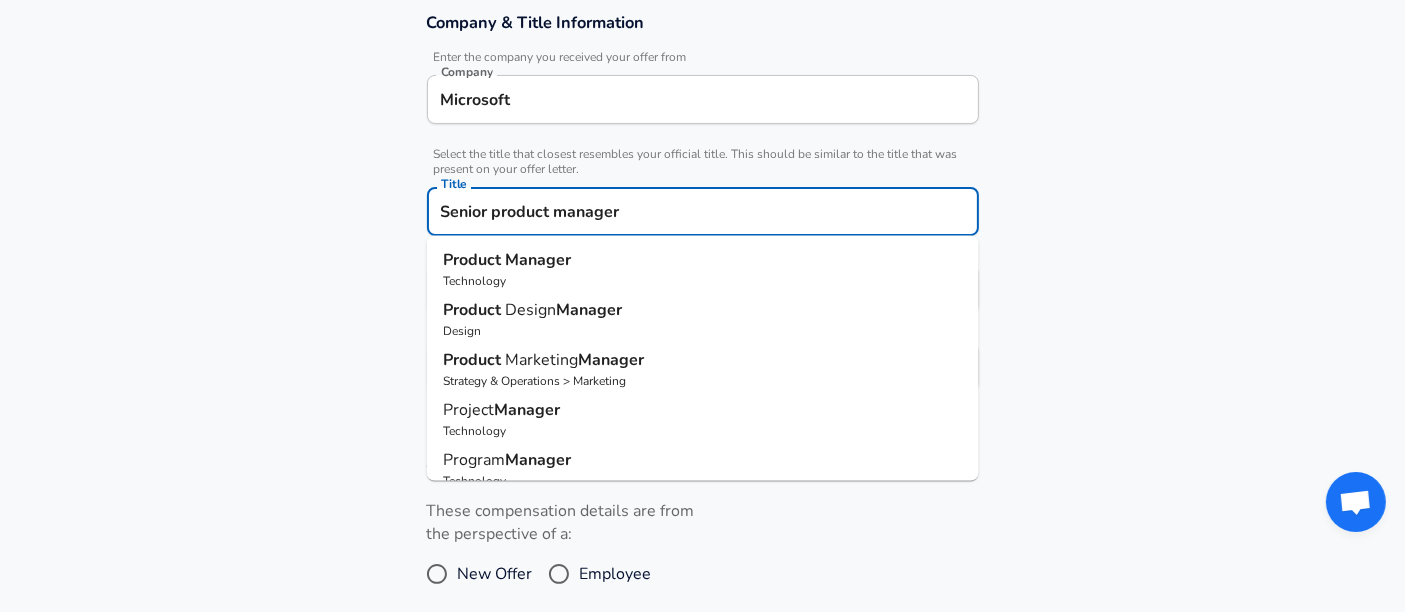 click on "Manager" at bounding box center [538, 260] 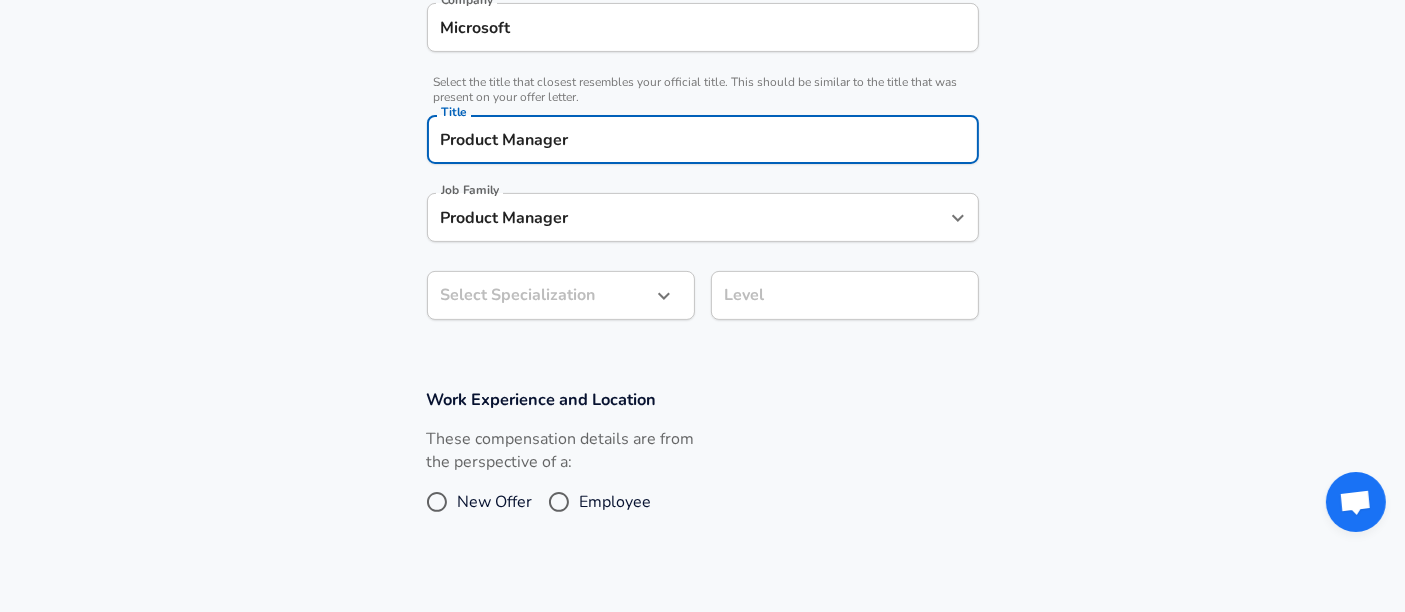 scroll, scrollTop: 443, scrollLeft: 0, axis: vertical 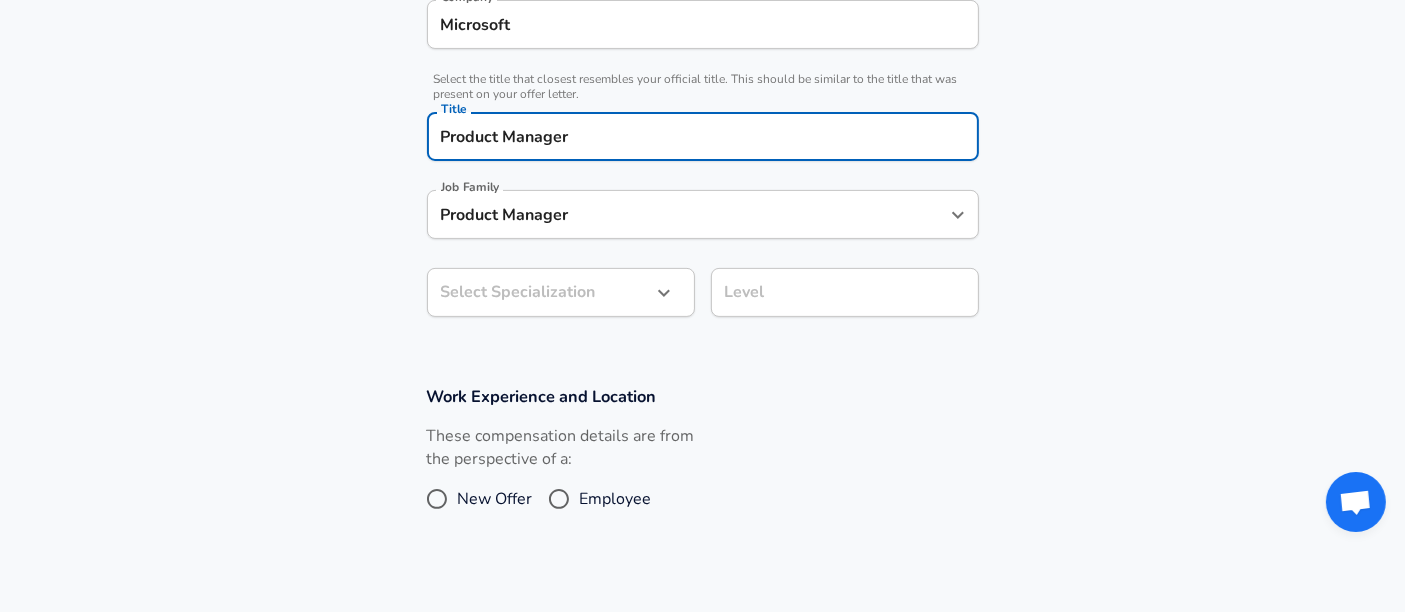 click on "Product Manager" at bounding box center (688, 214) 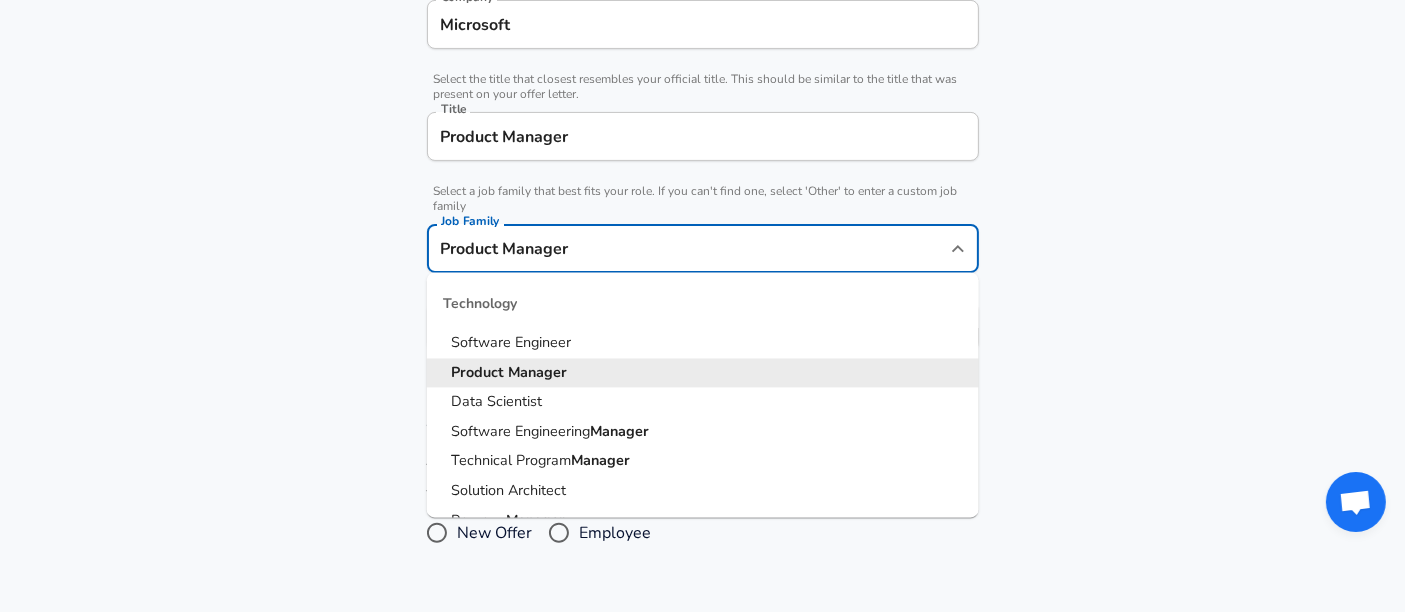 scroll, scrollTop: 483, scrollLeft: 0, axis: vertical 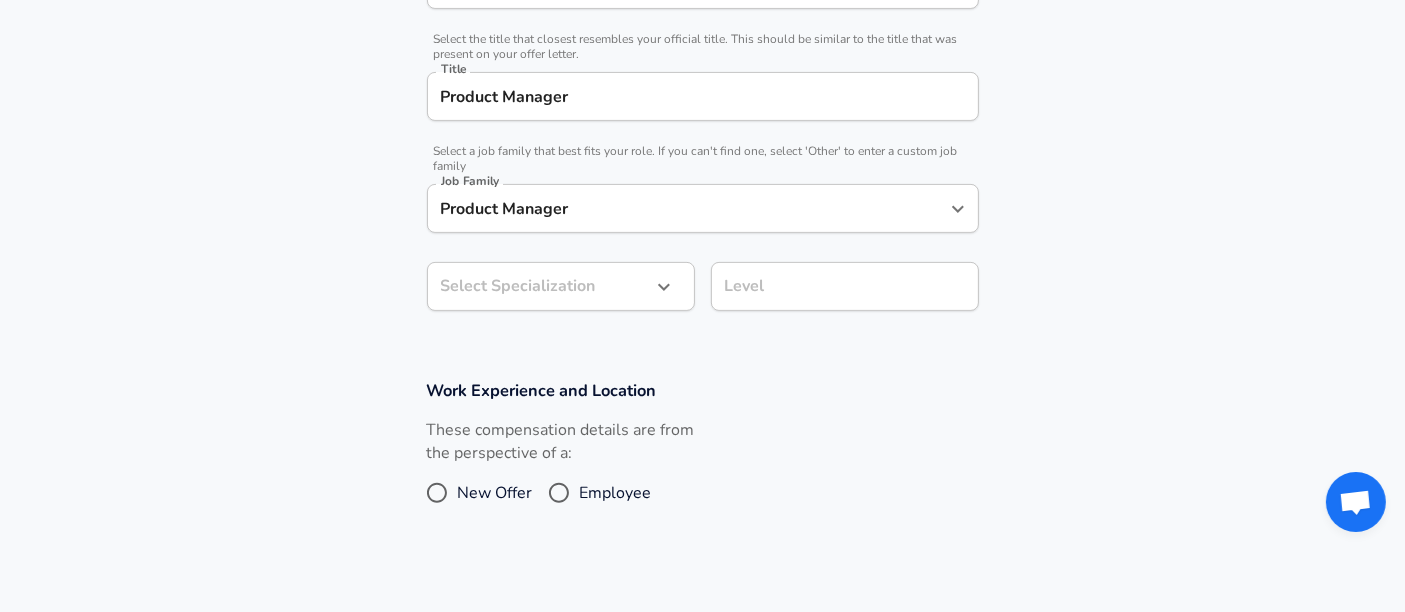 click on "Company & Title Information   Enter the company you received your offer from Company Microsoft Company   Select the title that closest resembles your official title. This should be similar to the title that was present on your offer letter. Title Product Manager Title   Select a job family that best fits your role. If you can't find one, select 'Other' to enter a custom job family Job Family Product Manager Job Family Select Specialization ​ Select Specialization Level Level" at bounding box center [702, 114] 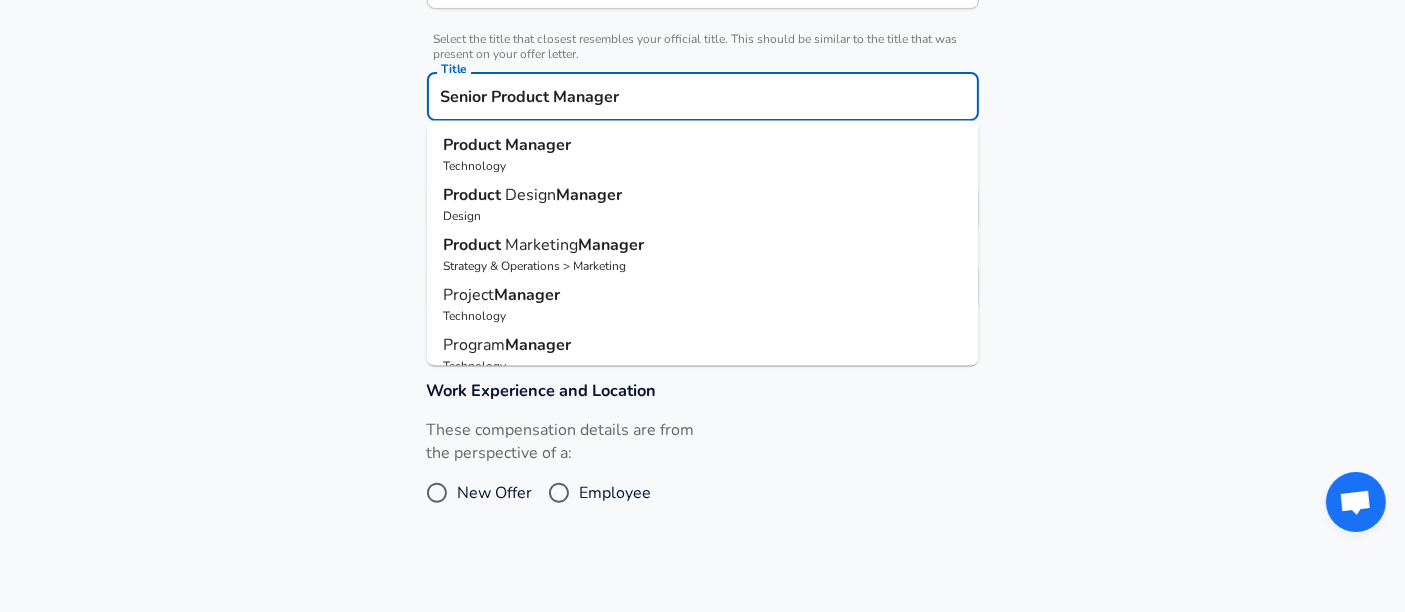 type on "Senior Product Manager" 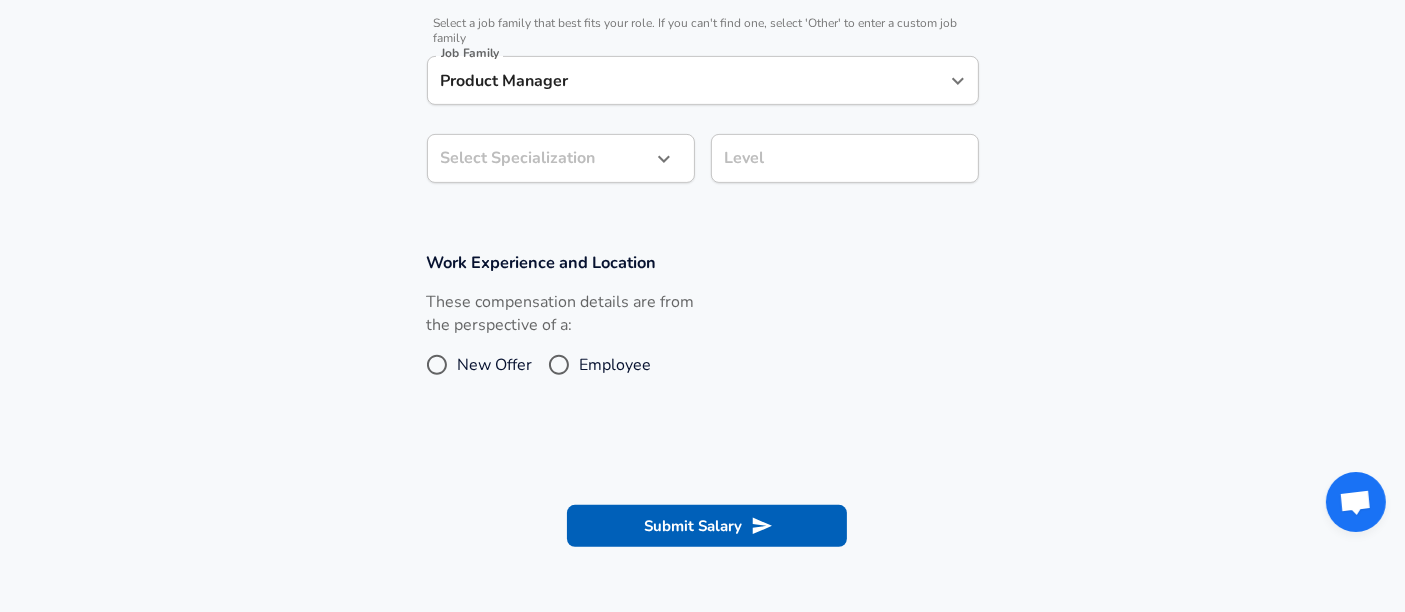 scroll, scrollTop: 622, scrollLeft: 0, axis: vertical 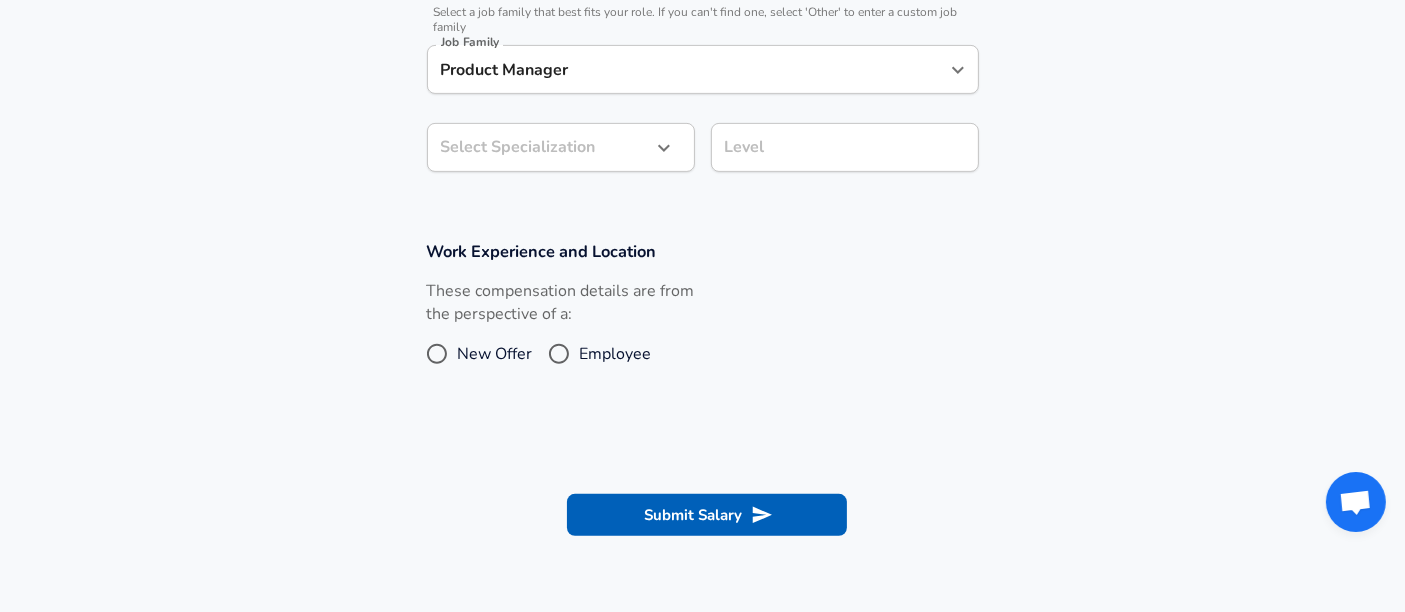 click on "Level Level" at bounding box center [845, 150] 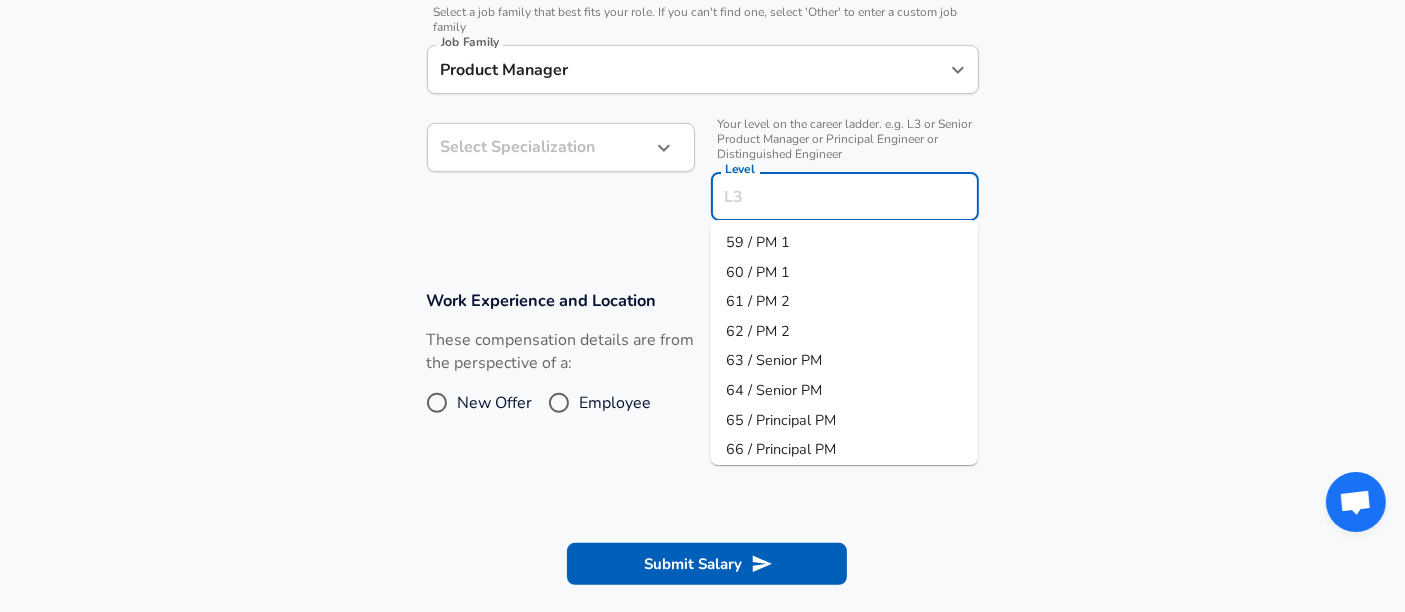 scroll, scrollTop: 662, scrollLeft: 0, axis: vertical 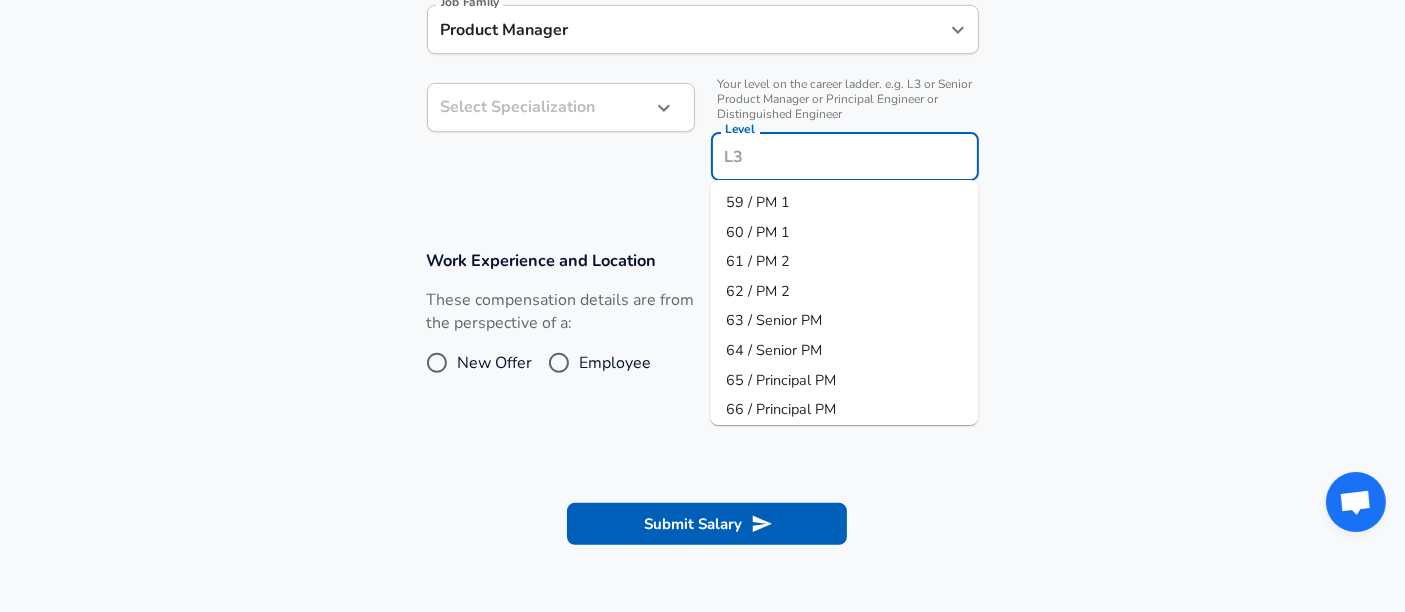 click on "63 / Senior PM" at bounding box center (774, 321) 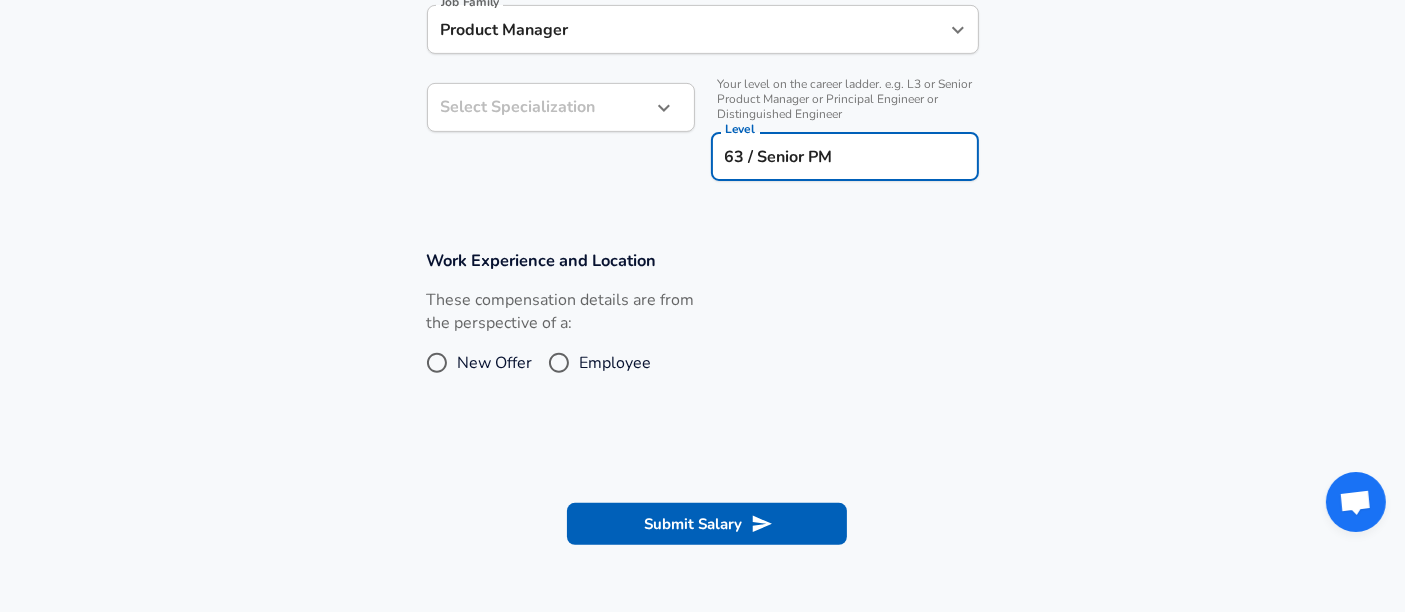 click on "Employee" at bounding box center (559, 363) 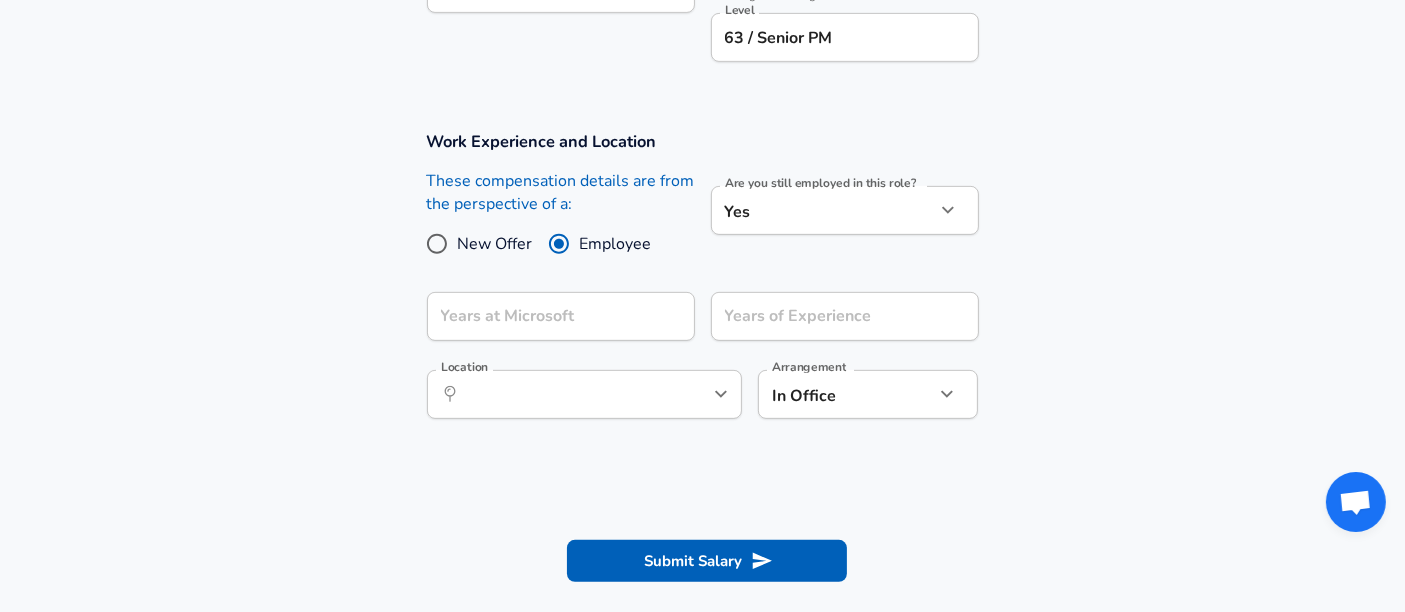 scroll, scrollTop: 782, scrollLeft: 0, axis: vertical 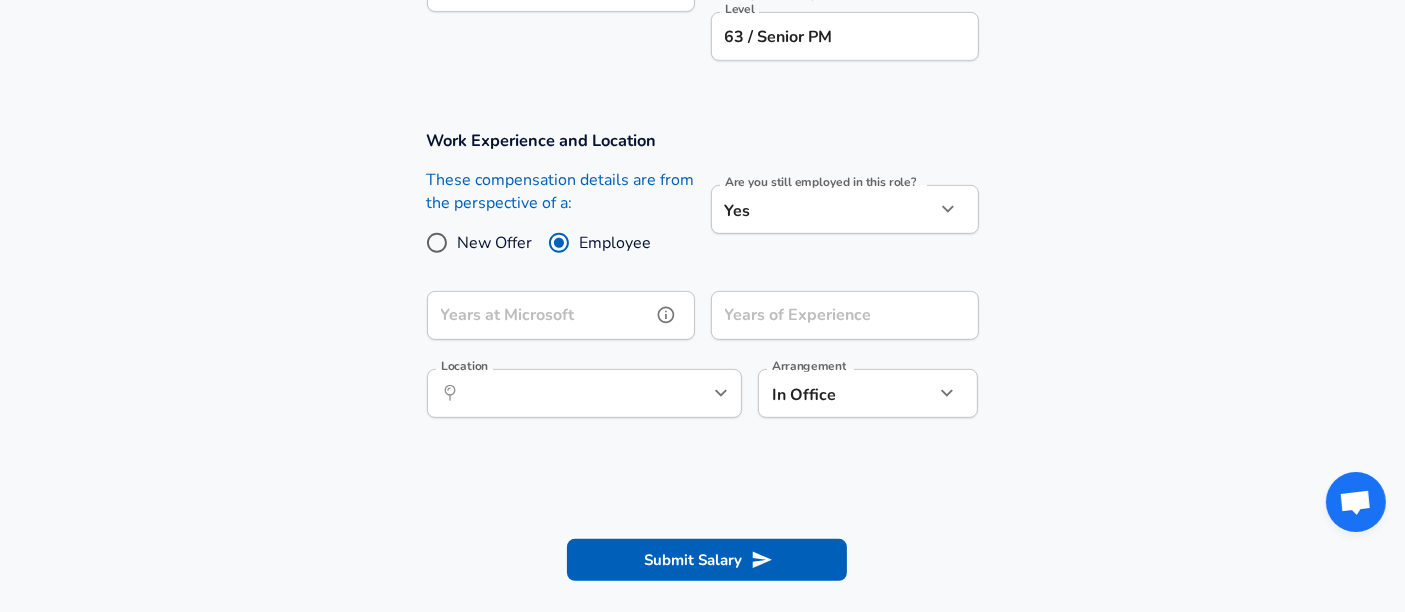 click on "Years at Microsoft" at bounding box center [539, 315] 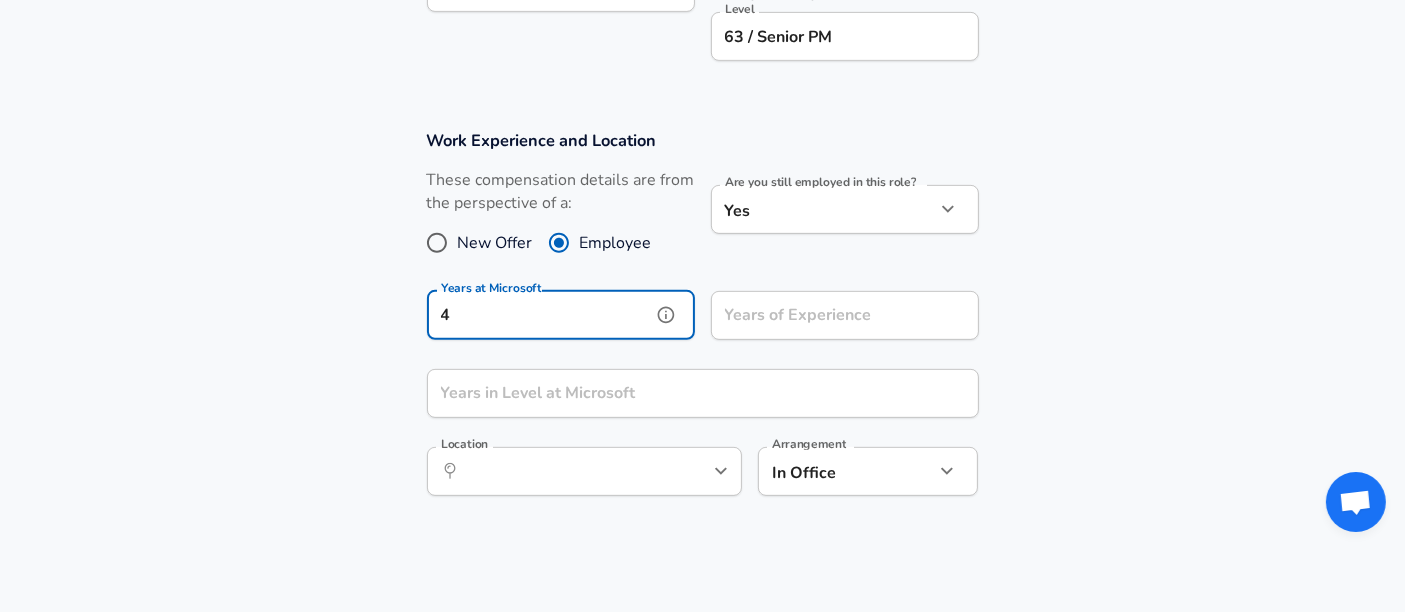 type on "4" 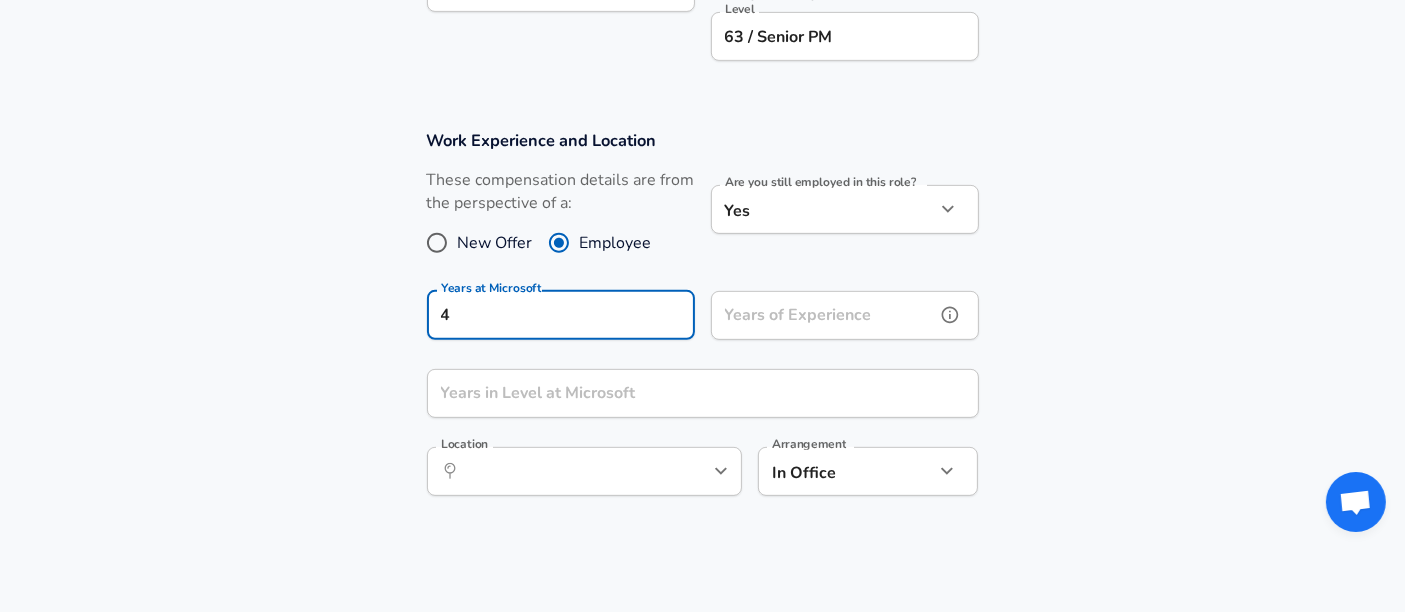 click on "Years of Experience" at bounding box center (823, 315) 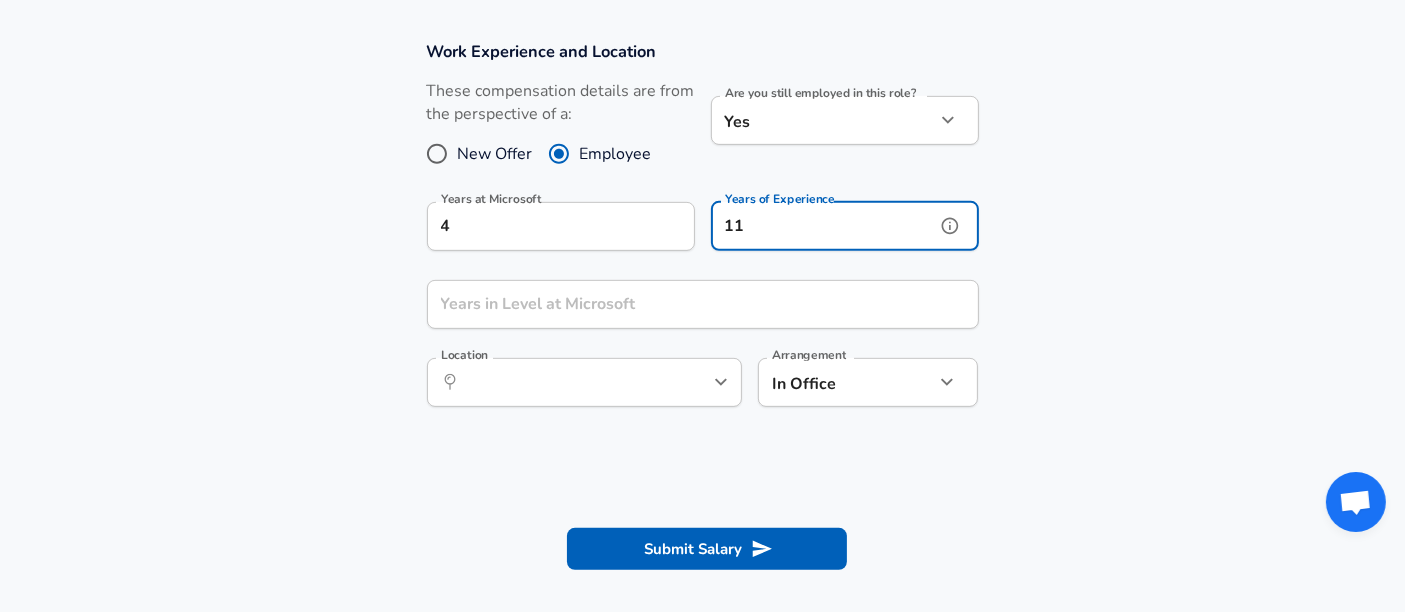 scroll, scrollTop: 872, scrollLeft: 0, axis: vertical 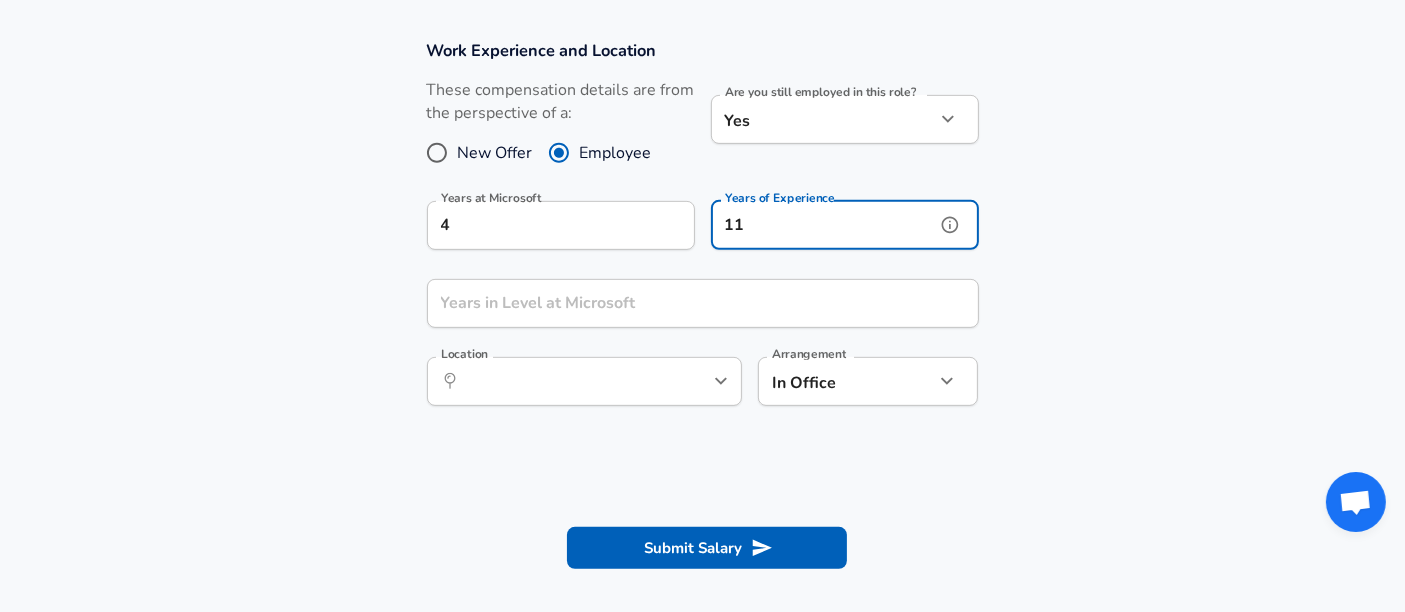 type on "11" 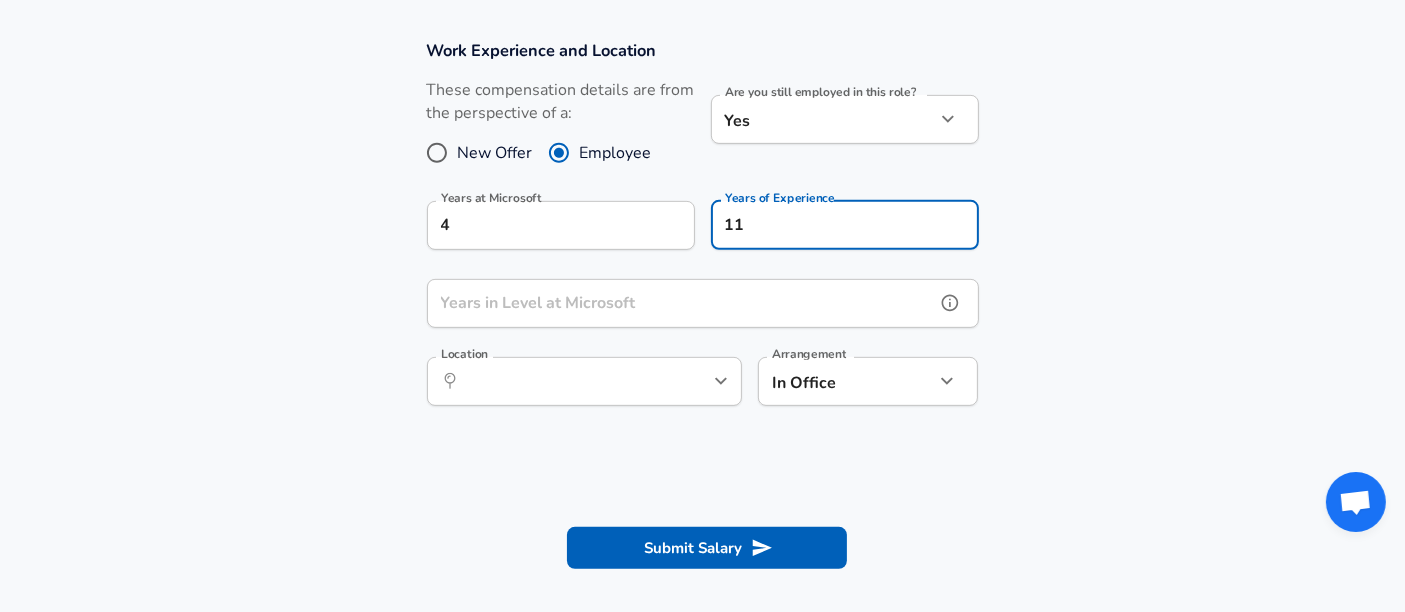 click on "Years in Level at Microsoft" at bounding box center (681, 303) 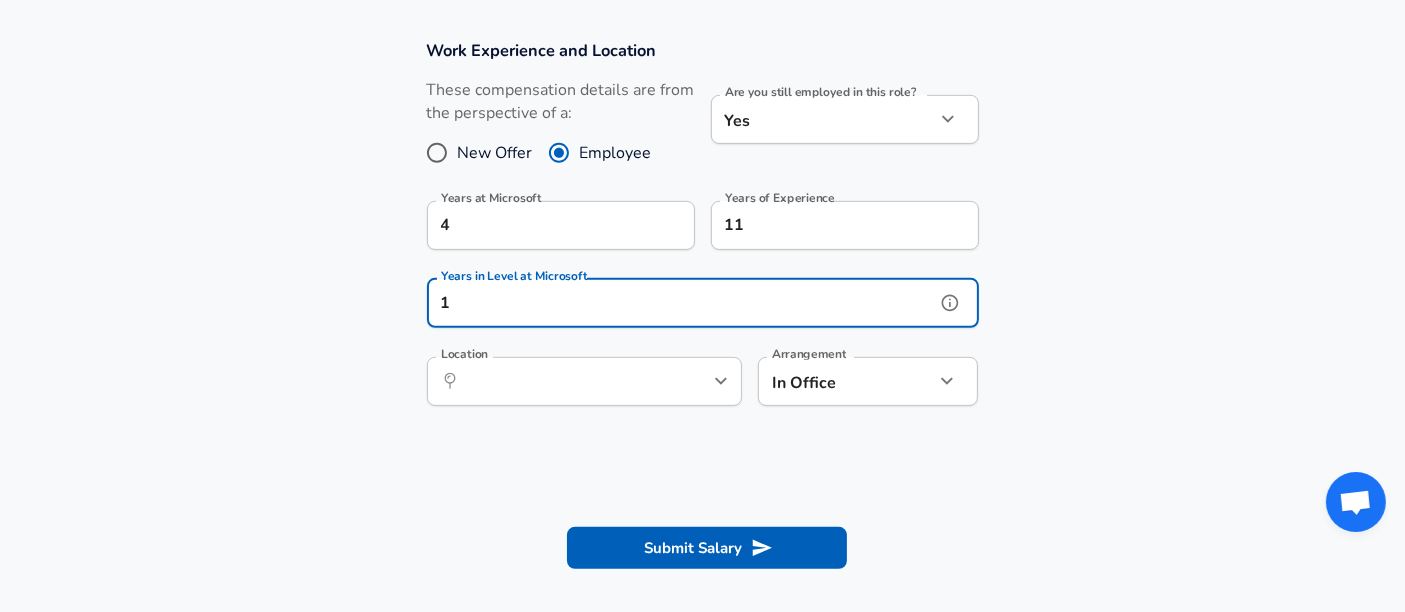 type on "1" 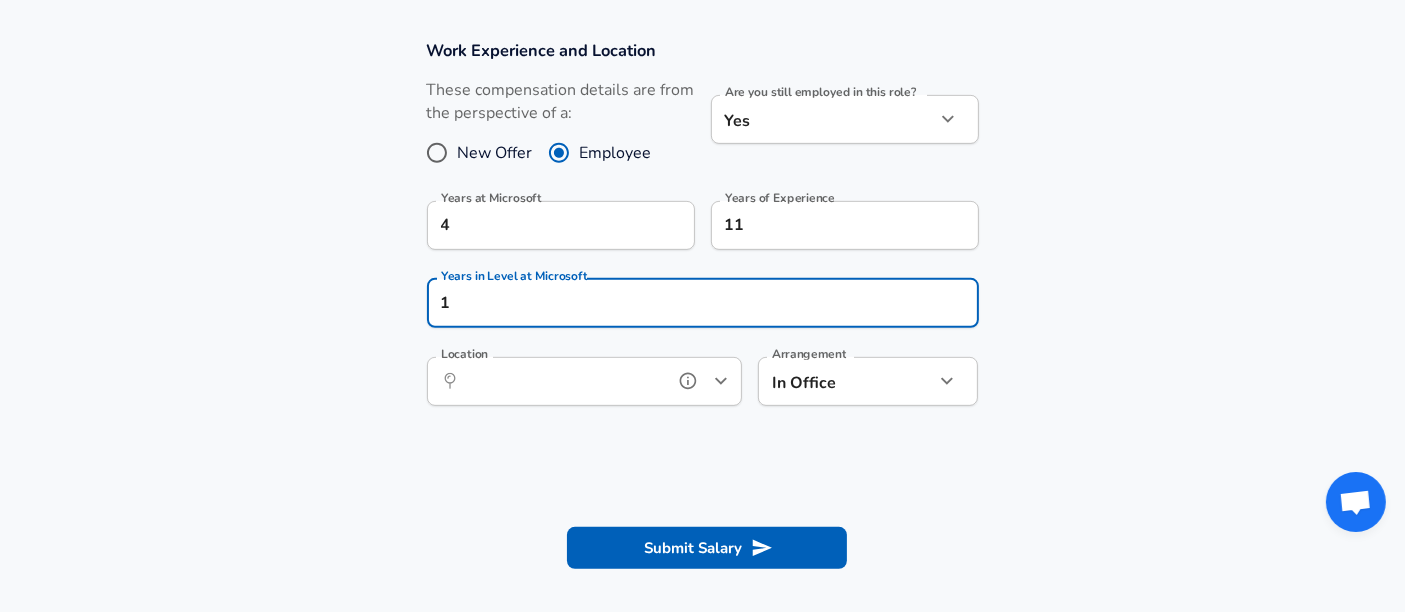 click on "Location" at bounding box center (562, 381) 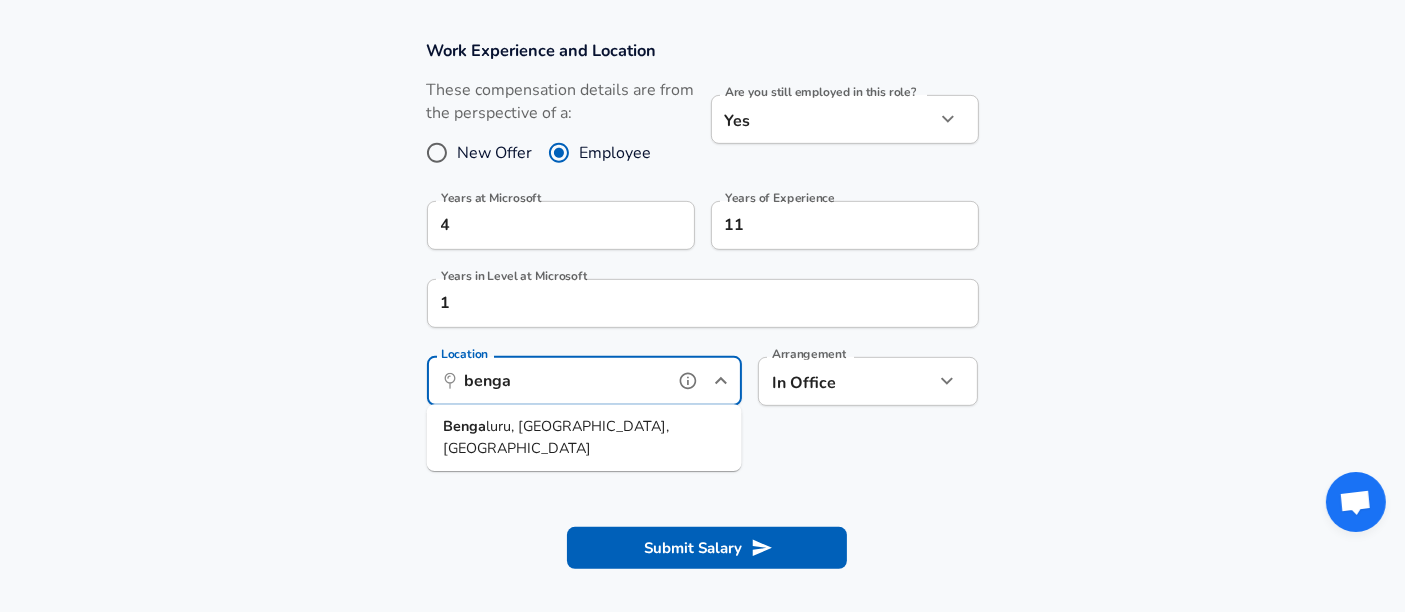 click on "luru, [GEOGRAPHIC_DATA], [GEOGRAPHIC_DATA]" at bounding box center (556, 437) 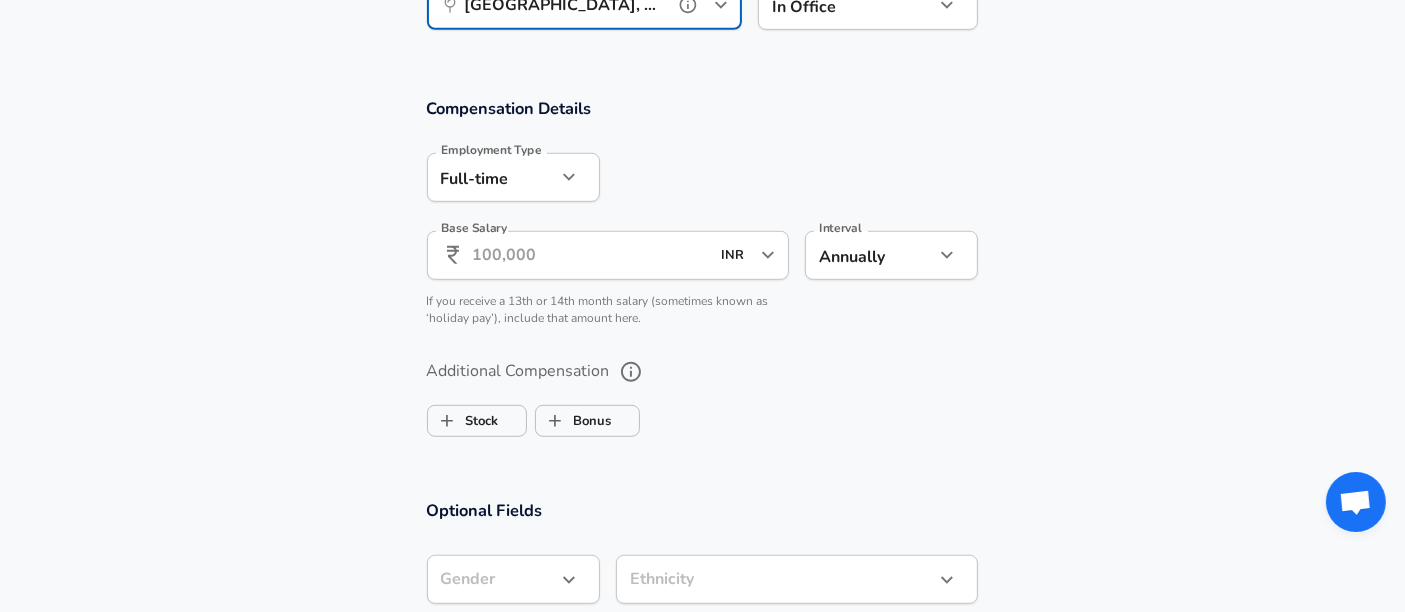 scroll, scrollTop: 1253, scrollLeft: 0, axis: vertical 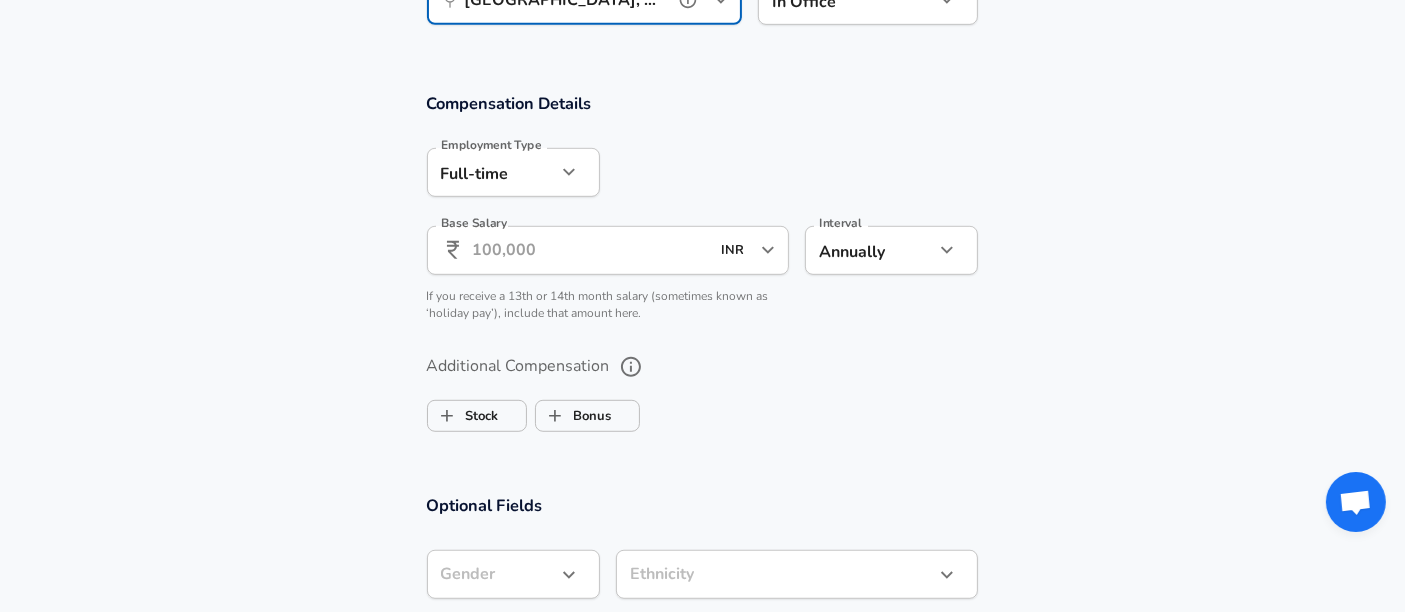 type on "[GEOGRAPHIC_DATA], [GEOGRAPHIC_DATA], [GEOGRAPHIC_DATA]" 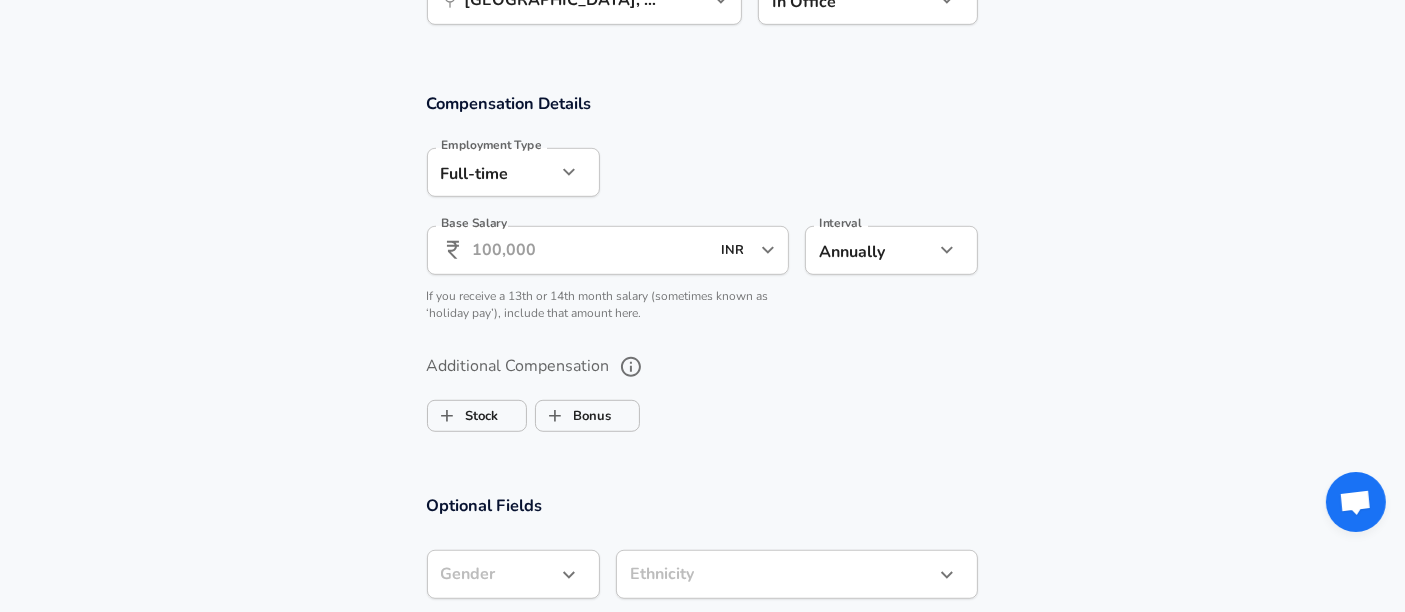 click on "Base Salary" at bounding box center [591, 250] 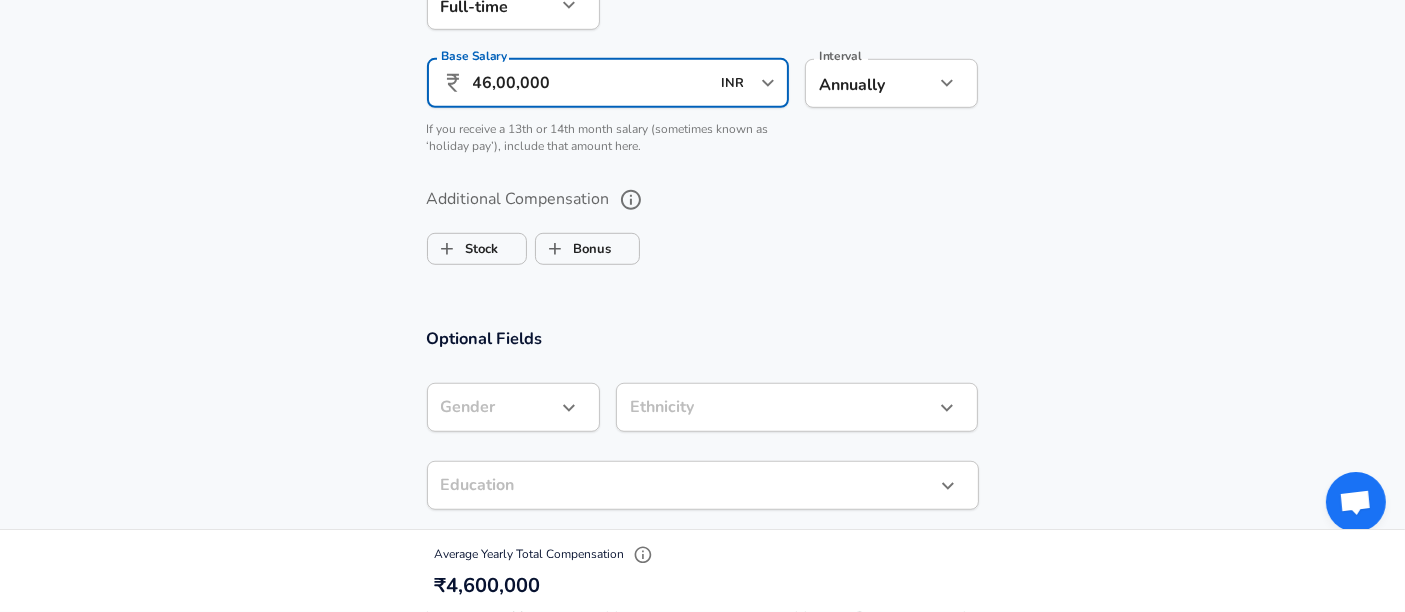 scroll, scrollTop: 1421, scrollLeft: 0, axis: vertical 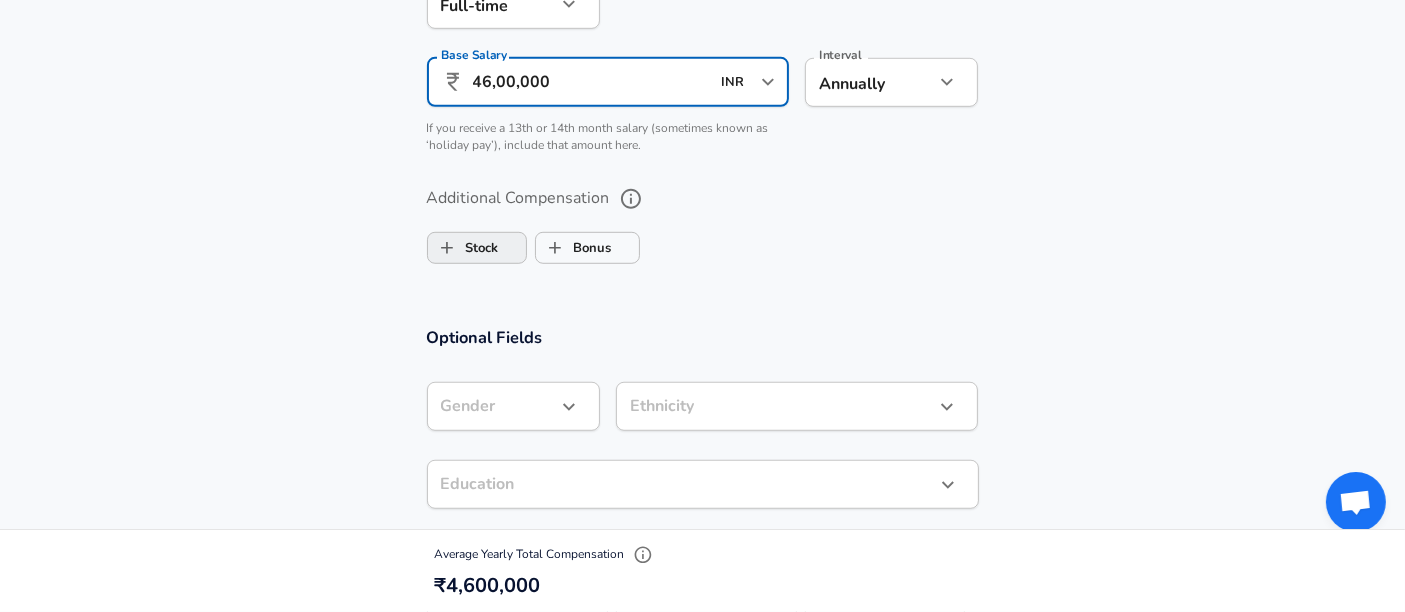 type on "46,00,000" 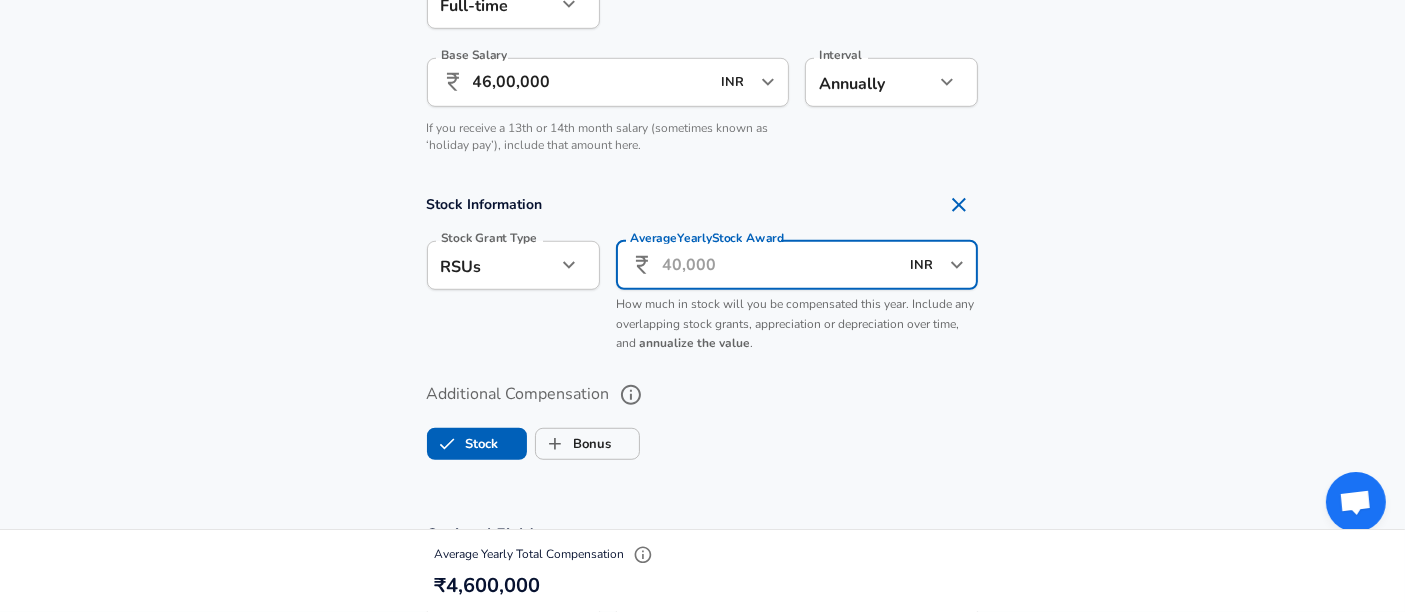 click on "Average  Yearly  Stock Award" at bounding box center (780, 265) 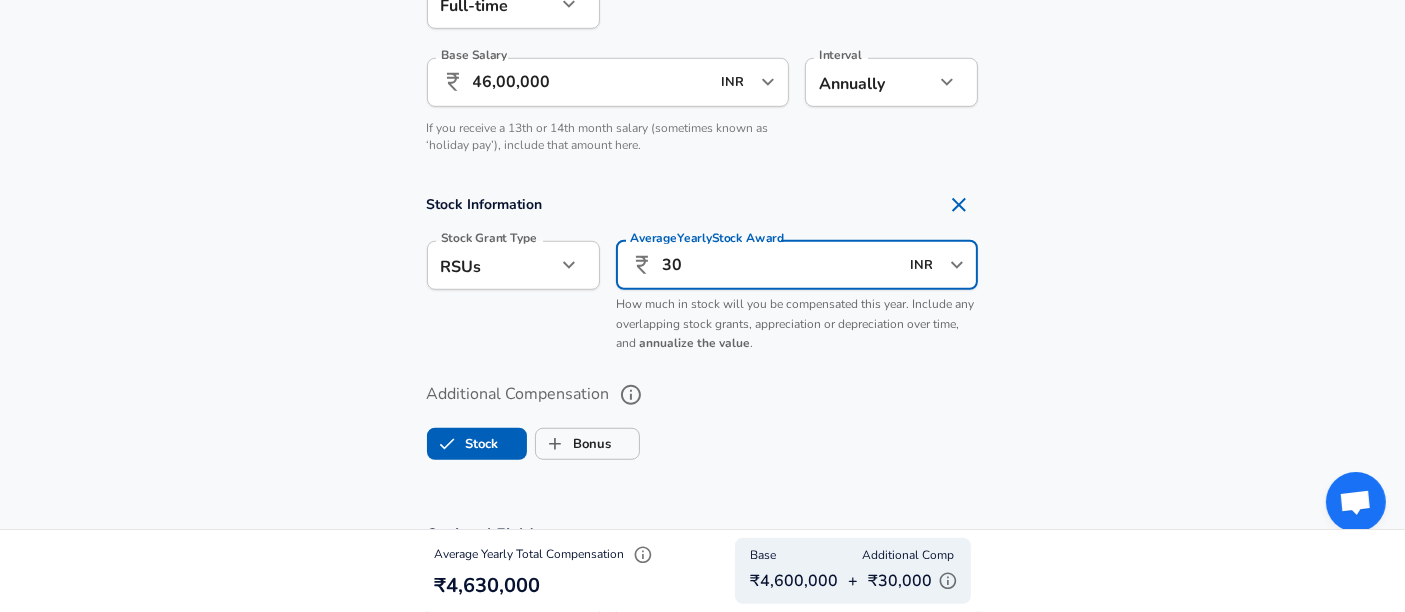 type on "3" 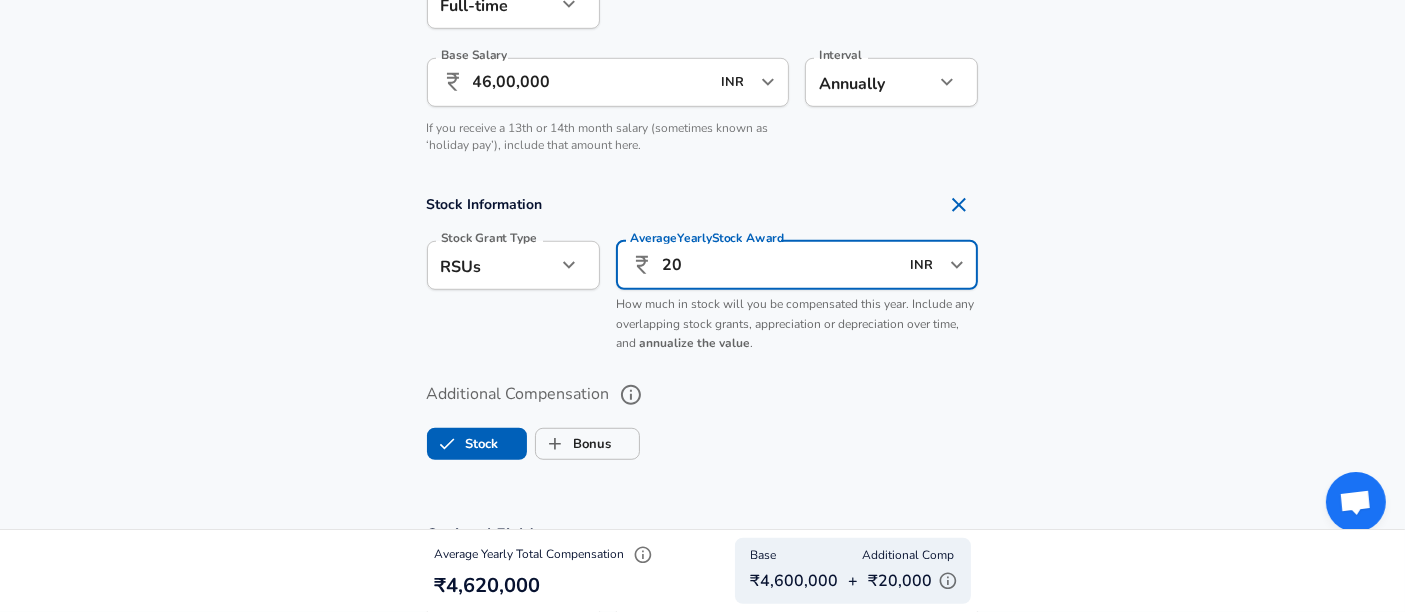 type on "2" 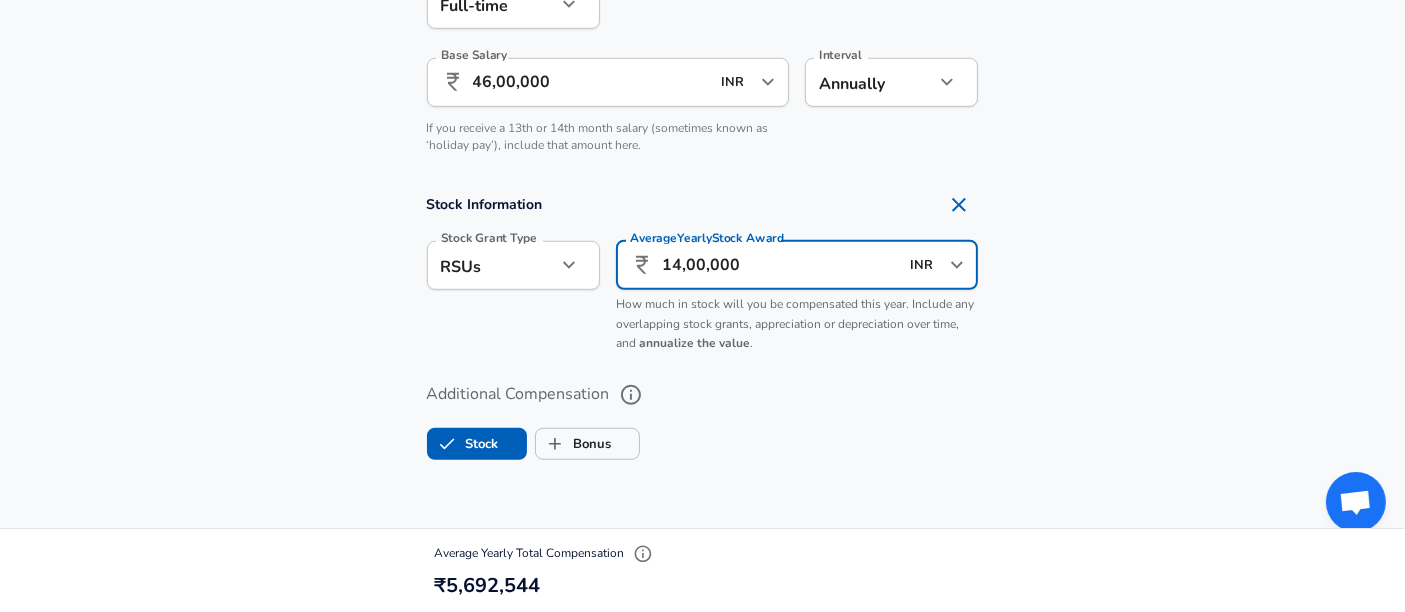 type on "14,00,000" 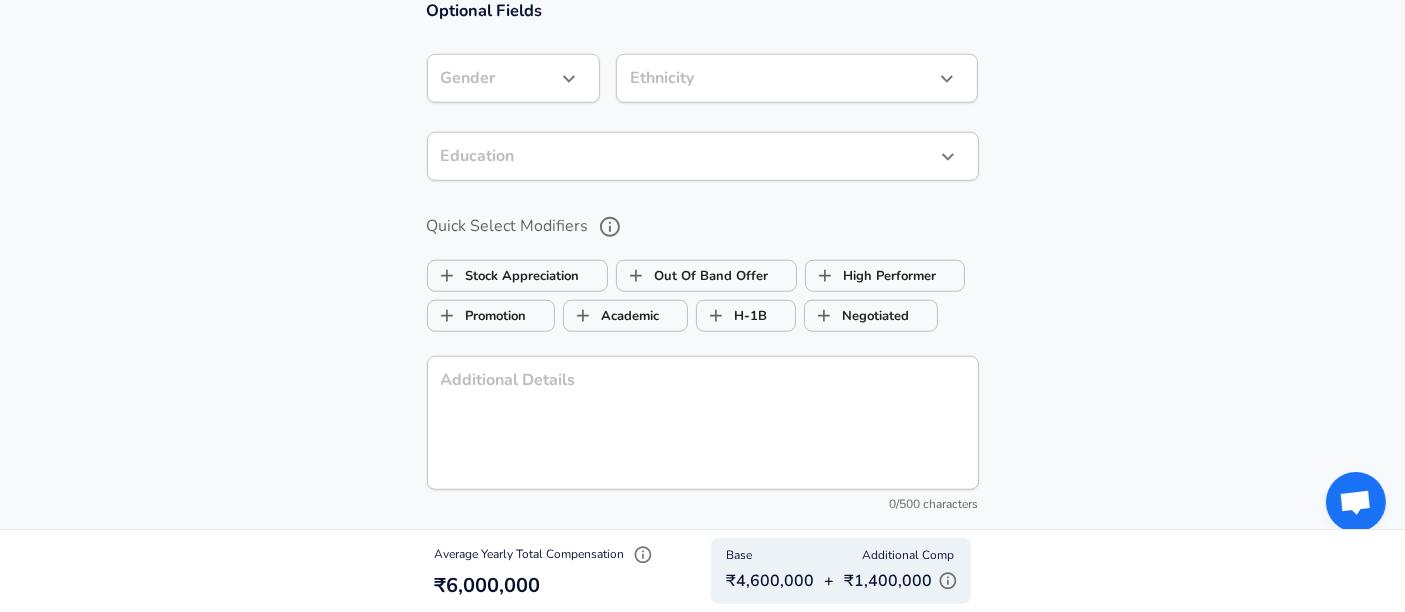 scroll, scrollTop: 1946, scrollLeft: 0, axis: vertical 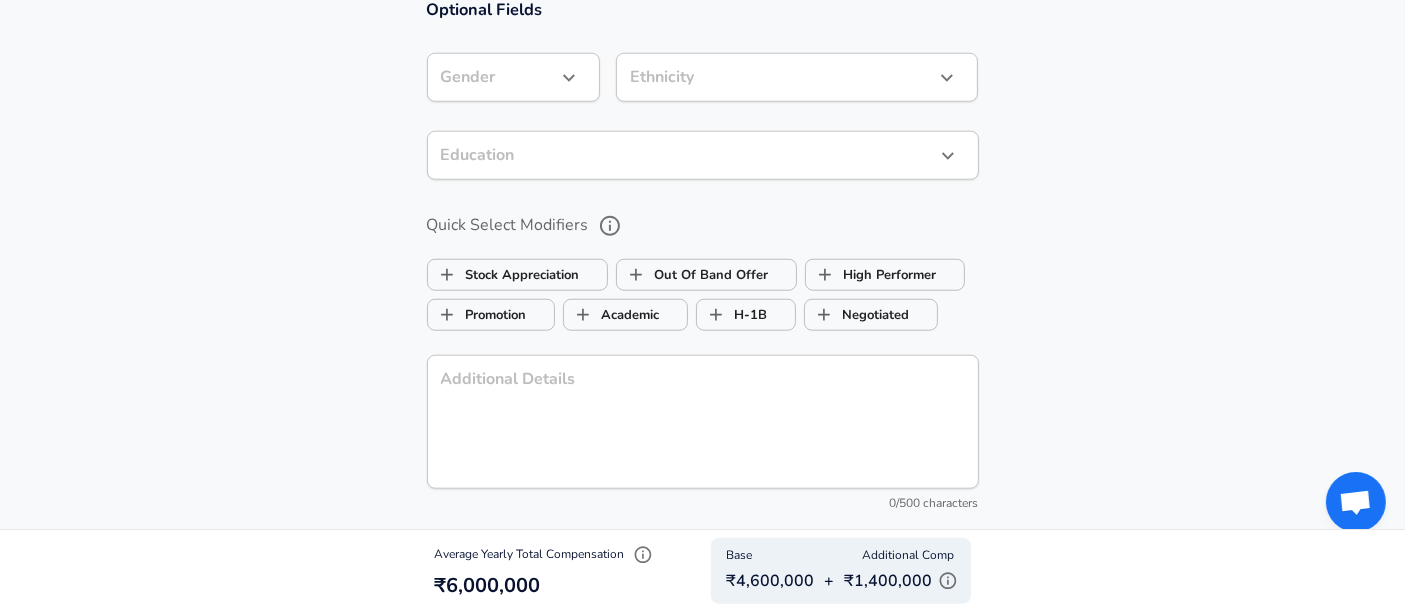click 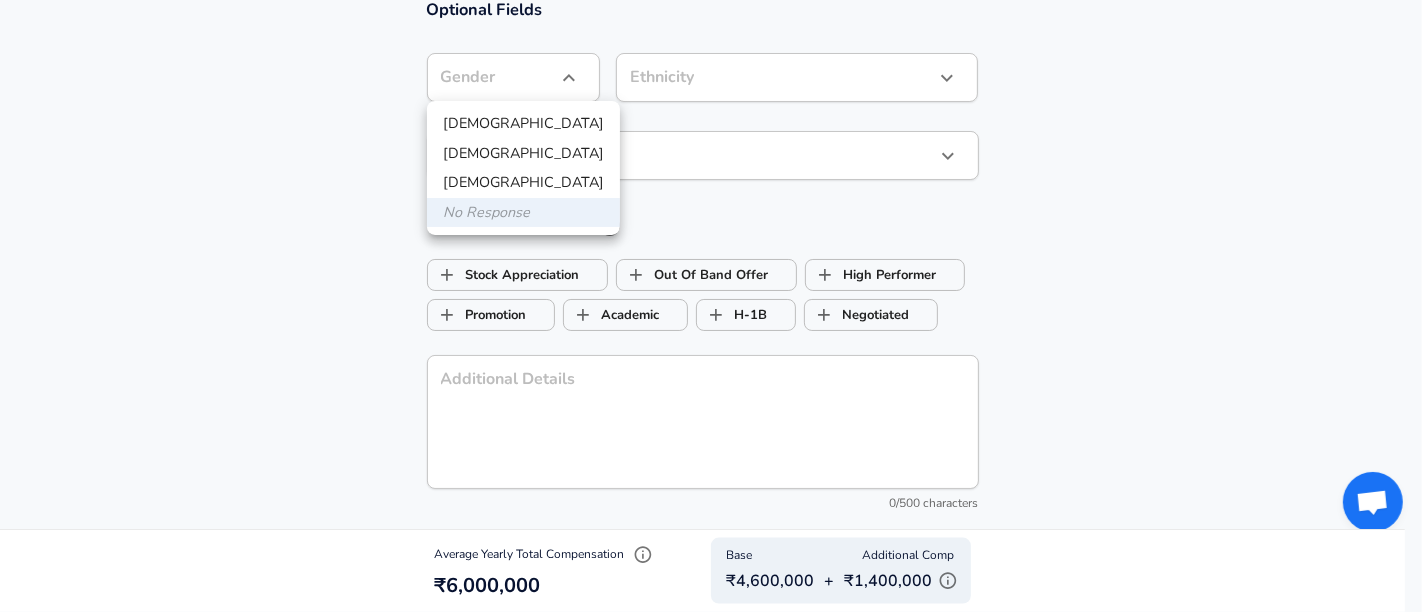 click on "[DEMOGRAPHIC_DATA]" at bounding box center [523, 124] 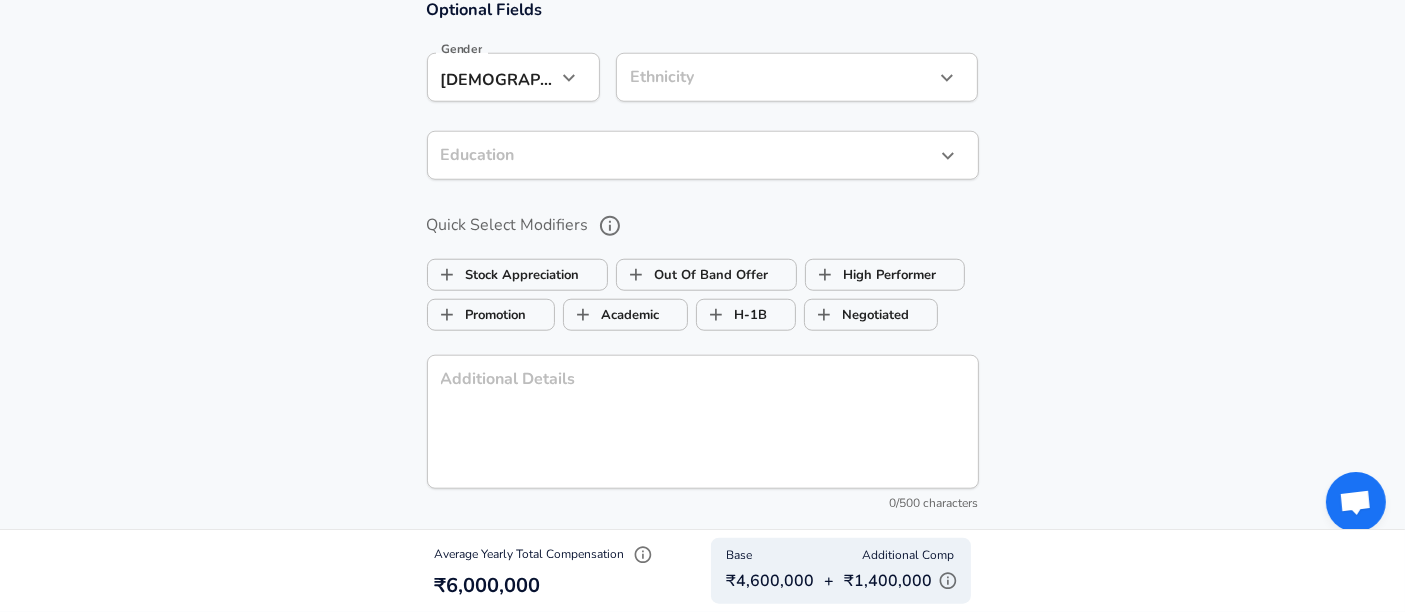 click on "Restart Add Your Salary Upload your offer letter   to verify your submission Enhance Privacy and Anonymity Yes Automatically hides specific fields until there are enough submissions to safely display the full details.   More Details Based on your submission and the data points that we have already collected, we will automatically hide and anonymize specific fields if there aren't enough data points to remain sufficiently anonymous. Company & Title Information   Enter the company you received your offer from Company Microsoft Company   Select the title that closest resembles your official title. This should be similar to the title that was present on your offer letter. Title Senior Product Manager Title   Select a job family that best fits your role. If you can't find one, select 'Other' to enter a custom job family Job Family Product Manager Job Family Select Specialization ​ Select Specialization   Level 63 / Senior PM Level Work Experience and Location New Offer Employee Yes yes Years at Microsoft 4 11 1" at bounding box center (702, -1640) 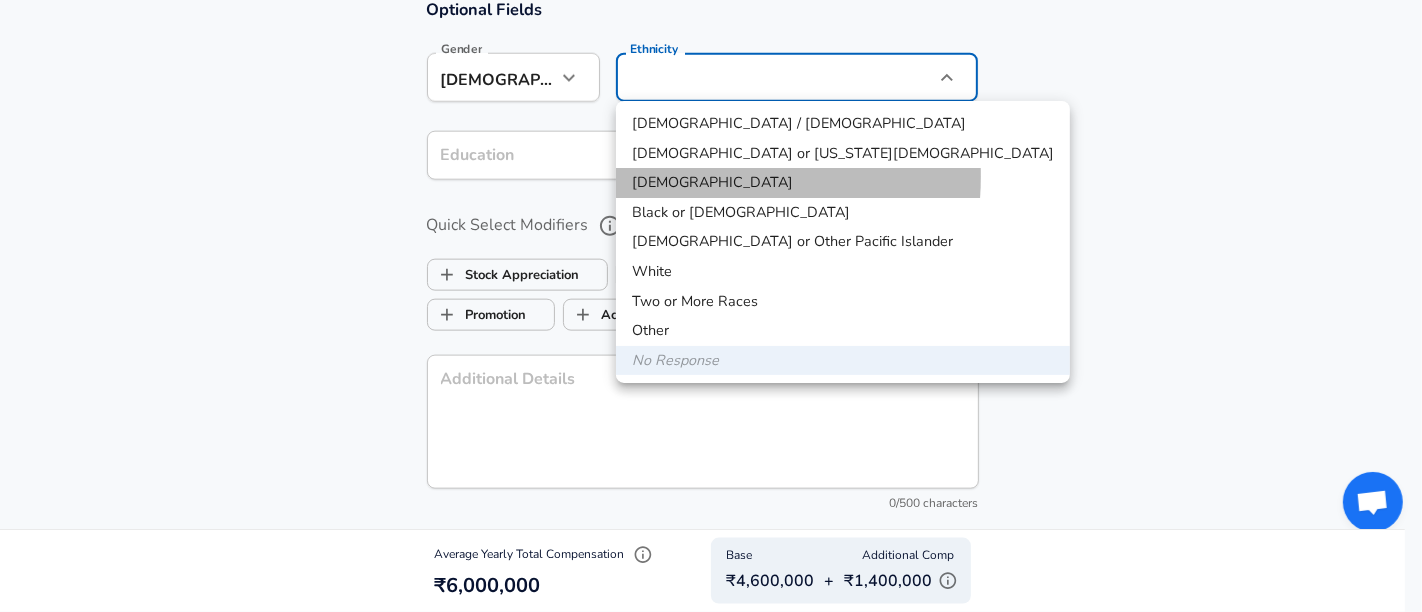 click on "[DEMOGRAPHIC_DATA]" at bounding box center (843, 183) 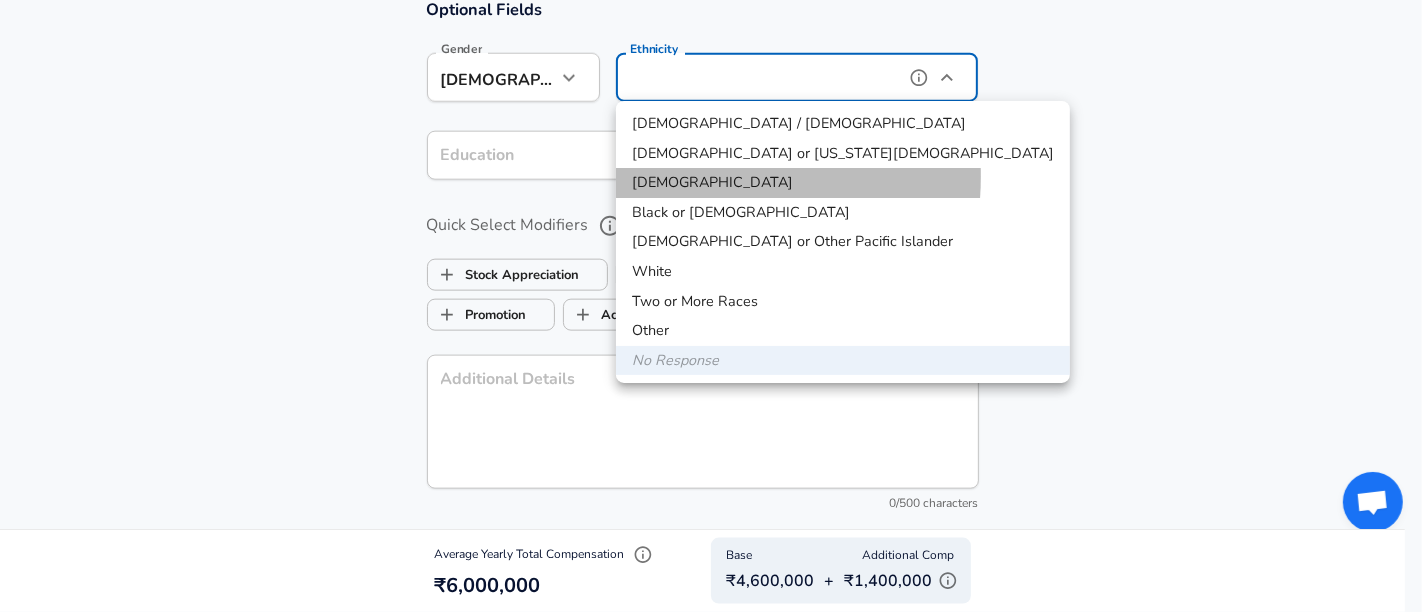 type on "[DEMOGRAPHIC_DATA]" 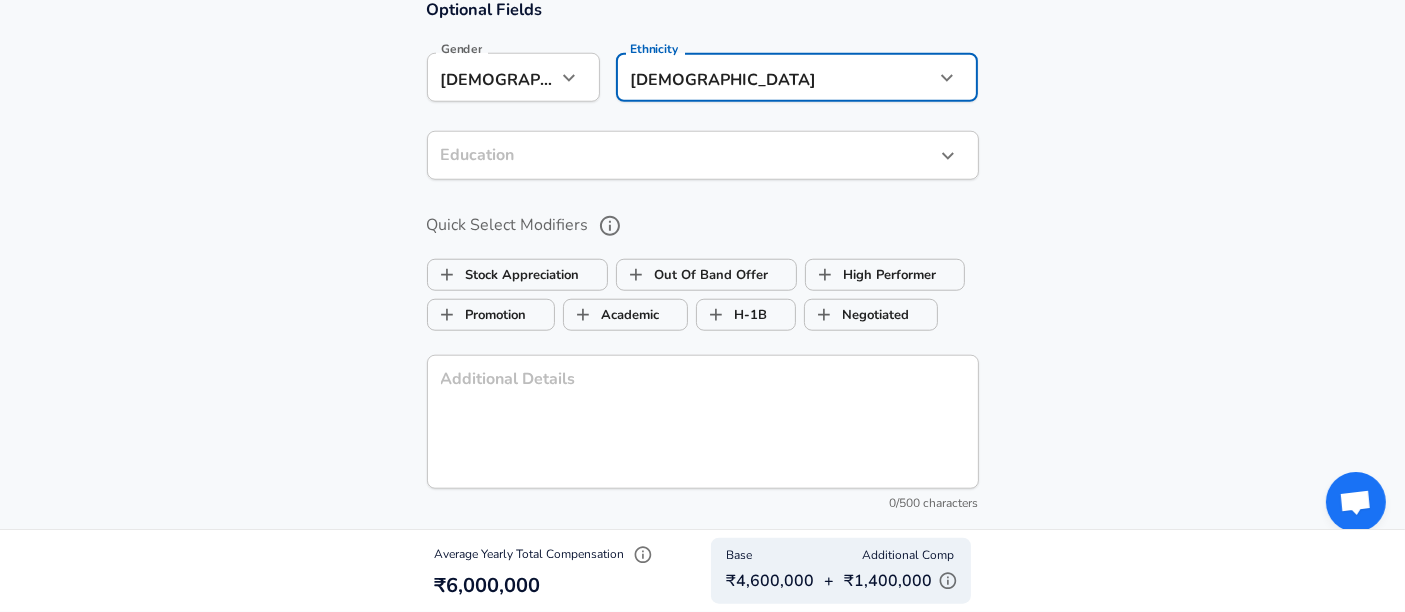 click on "Restart Add Your Salary Upload your offer letter   to verify your submission Enhance Privacy and Anonymity Yes Automatically hides specific fields until there are enough submissions to safely display the full details.   More Details Based on your submission and the data points that we have already collected, we will automatically hide and anonymize specific fields if there aren't enough data points to remain sufficiently anonymous. Company & Title Information   Enter the company you received your offer from Company Microsoft Company   Select the title that closest resembles your official title. This should be similar to the title that was present on your offer letter. Title Senior Product Manager Title   Select a job family that best fits your role. If you can't find one, select 'Other' to enter a custom job family Job Family Product Manager Job Family Select Specialization ​ Select Specialization   Level 63 / Senior PM Level Work Experience and Location New Offer Employee Yes yes Years at Microsoft 4 11 1" at bounding box center (702, -1640) 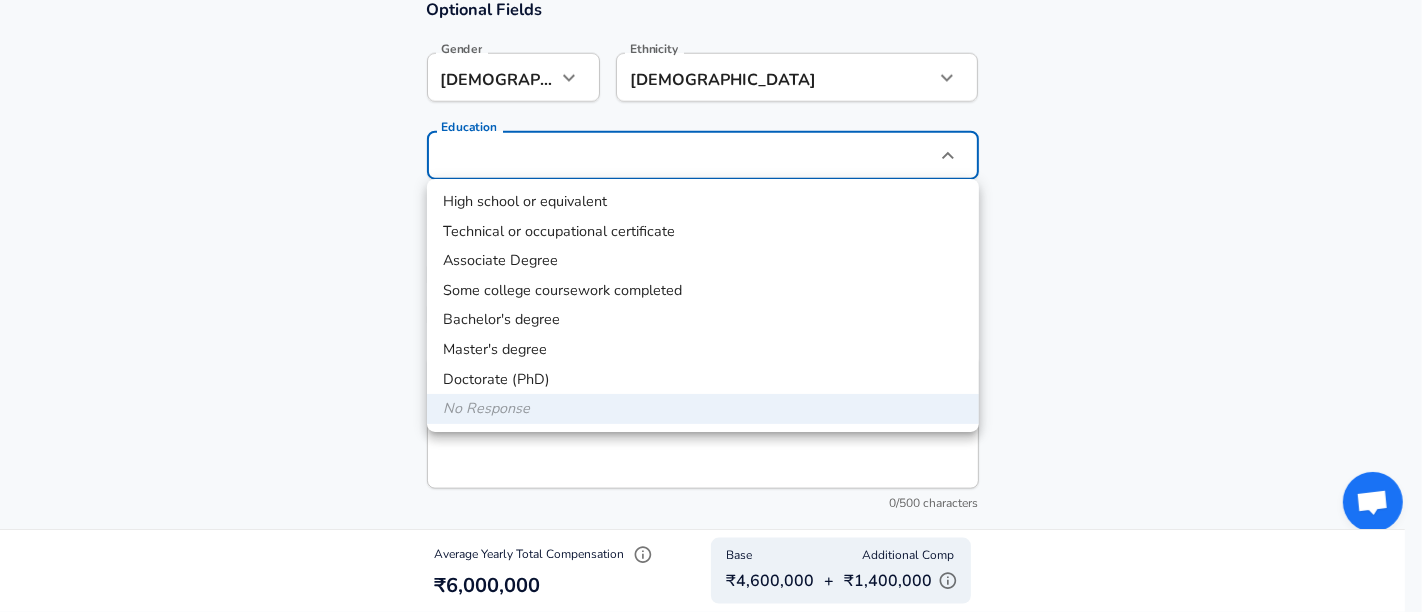 click on "Master's degree" at bounding box center [703, 350] 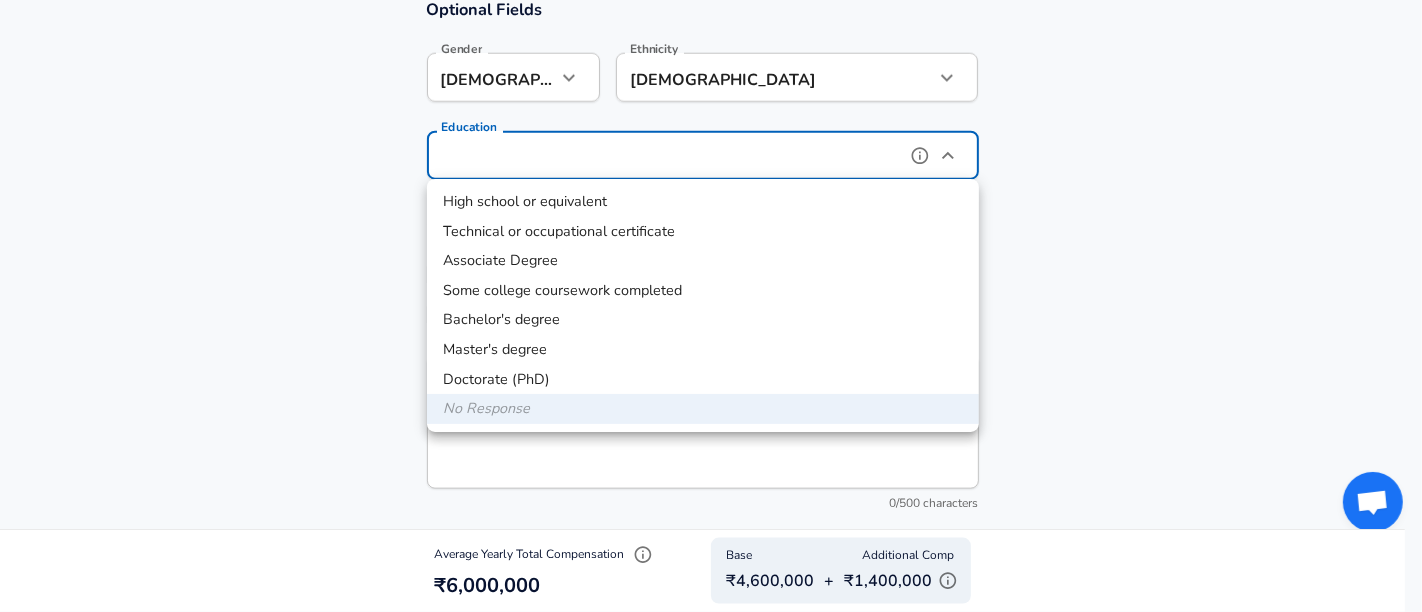 type on "Masters degree" 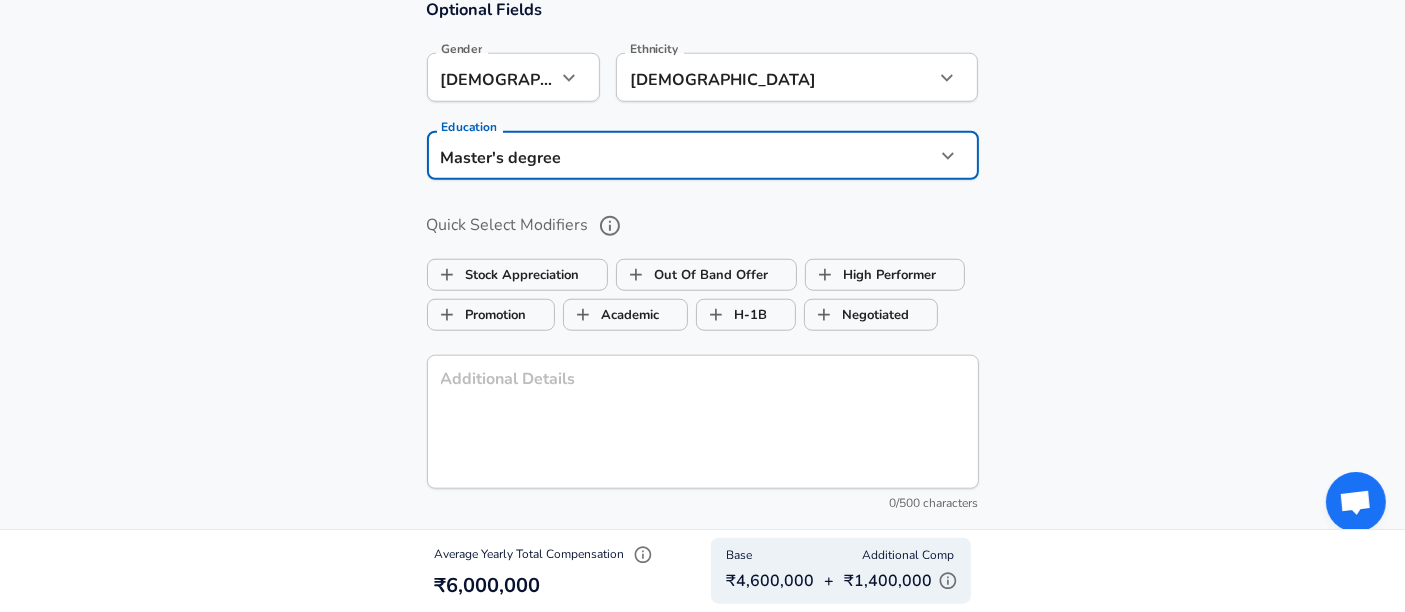 click on "Optional Fields Gender [DEMOGRAPHIC_DATA] [DEMOGRAPHIC_DATA] Gender Ethnicity [DEMOGRAPHIC_DATA] Ethnicity Education Master's degree Masters degree Education Quick Select Modifiers   Stock Appreciation Out Of Band Offer High Performer Promotion Academic H-1B Negotiated Additional Details x Additional Details 0 /500 characters Email Address [EMAIL_ADDRESS][DOMAIN_NAME] Email Address   Providing an email allows for editing or removal of your submission. We may also reach out if we have any questions. Your email will not be published." at bounding box center [702, 264] 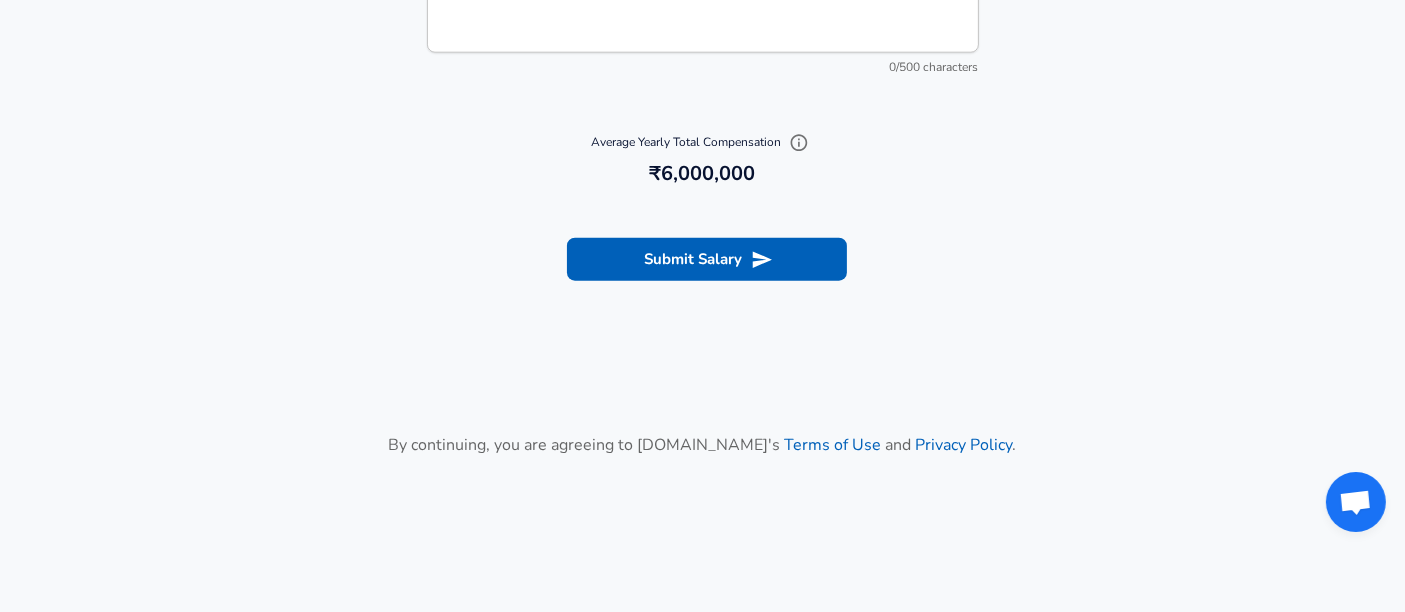 scroll, scrollTop: 2383, scrollLeft: 0, axis: vertical 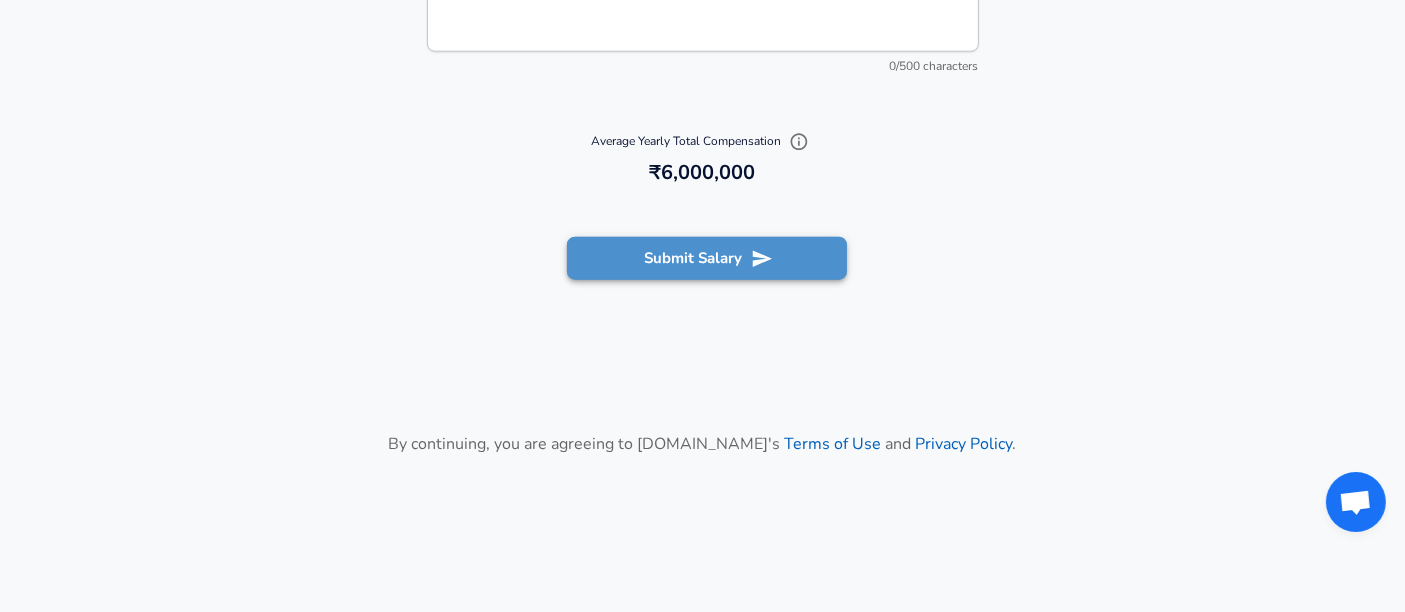 click on "Submit Salary" at bounding box center (707, 258) 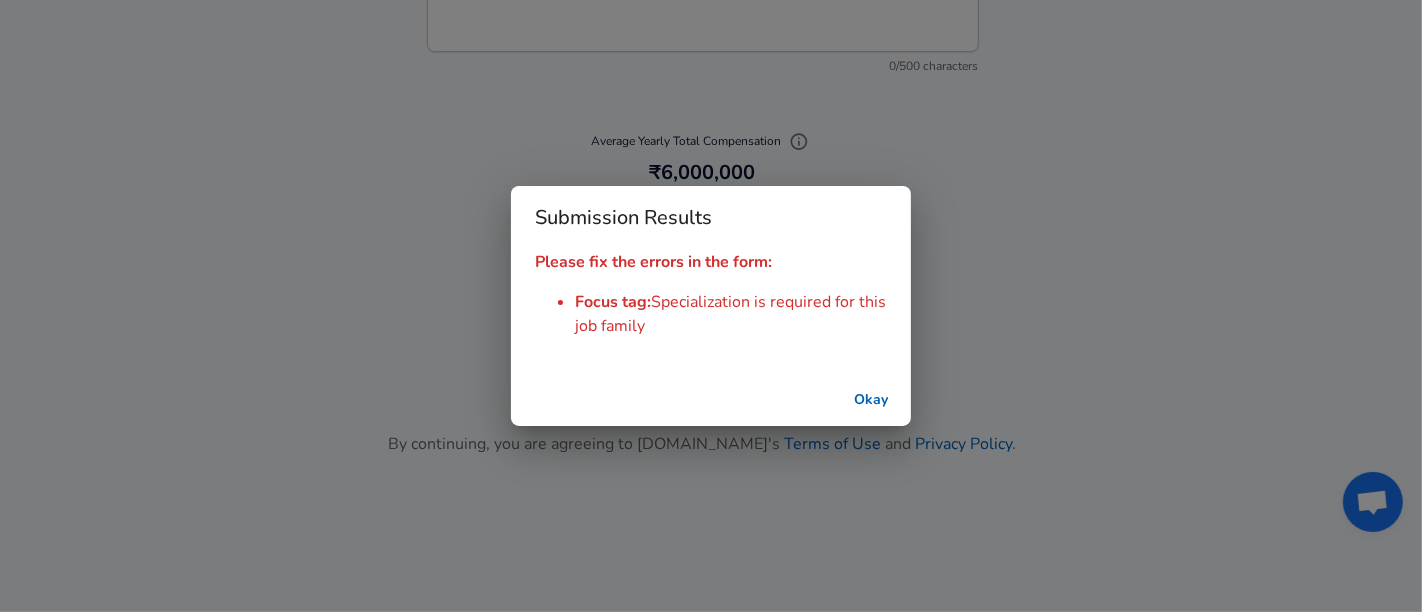 click on "Okay" at bounding box center [871, 400] 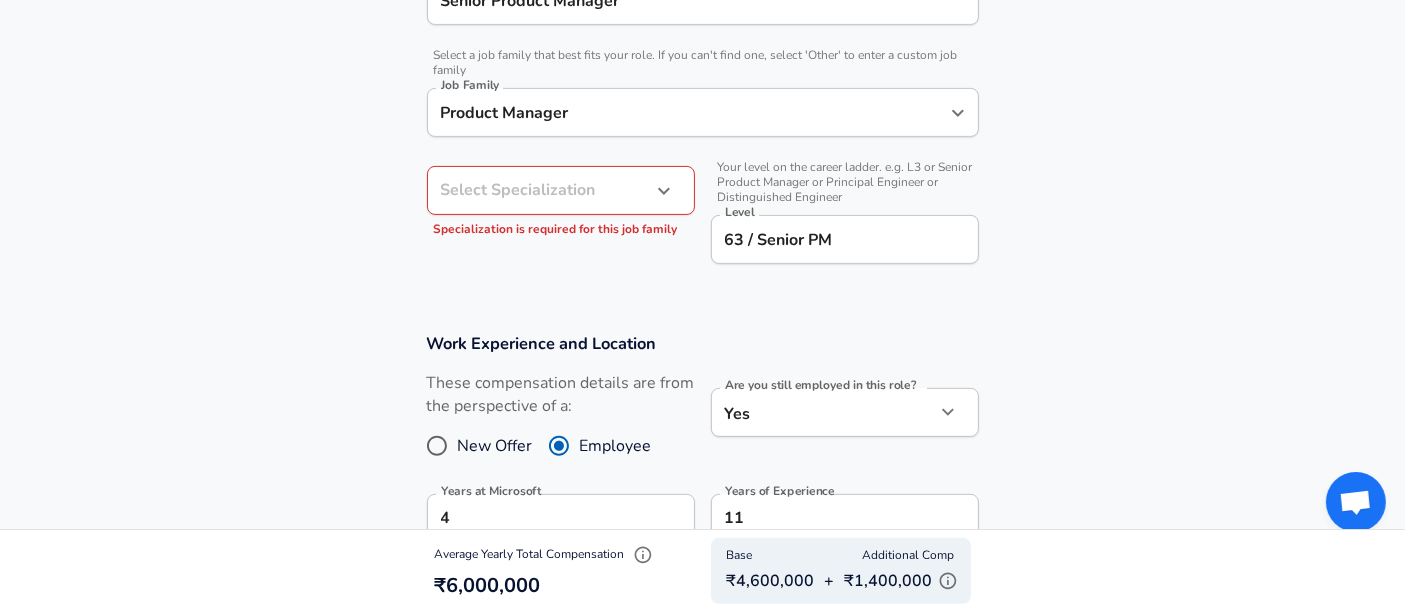 scroll, scrollTop: 577, scrollLeft: 0, axis: vertical 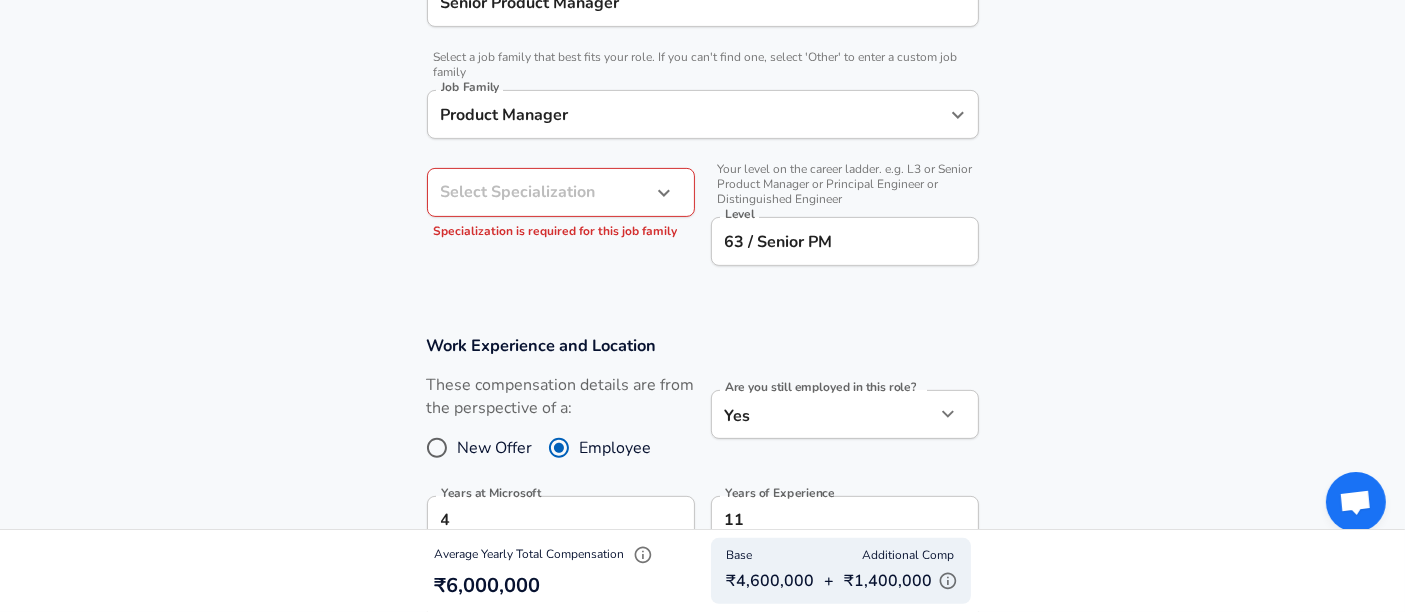 click 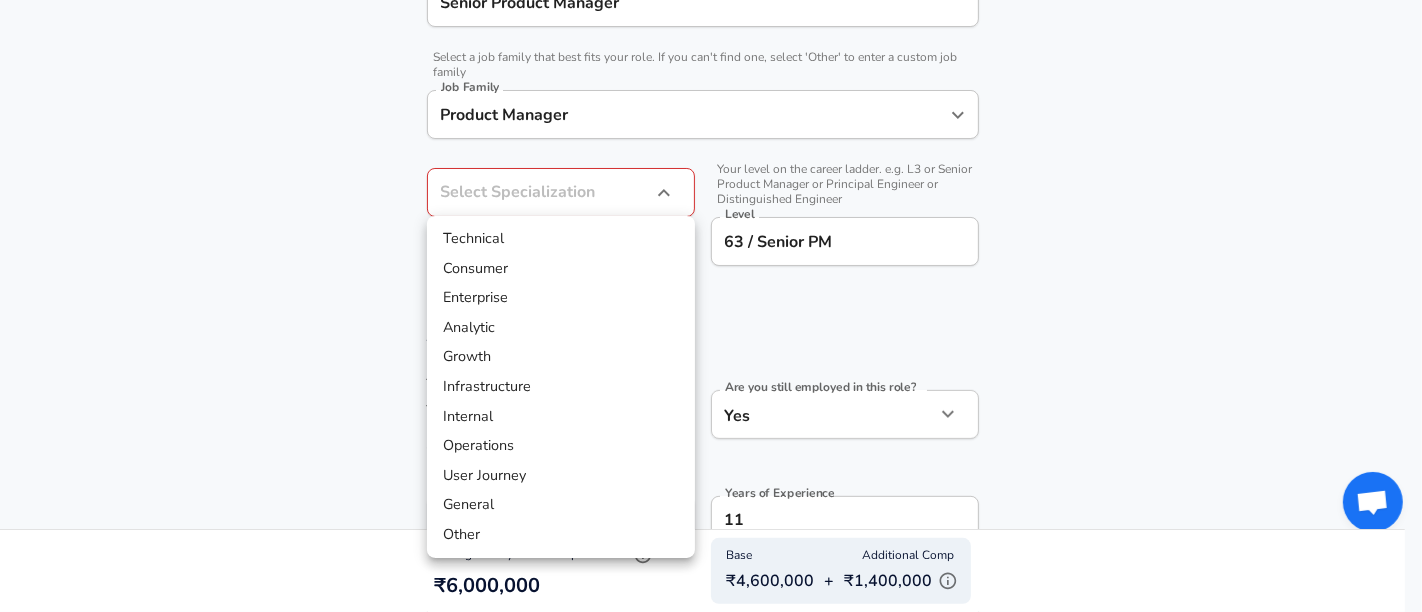 click on "Enterprise" at bounding box center [561, 298] 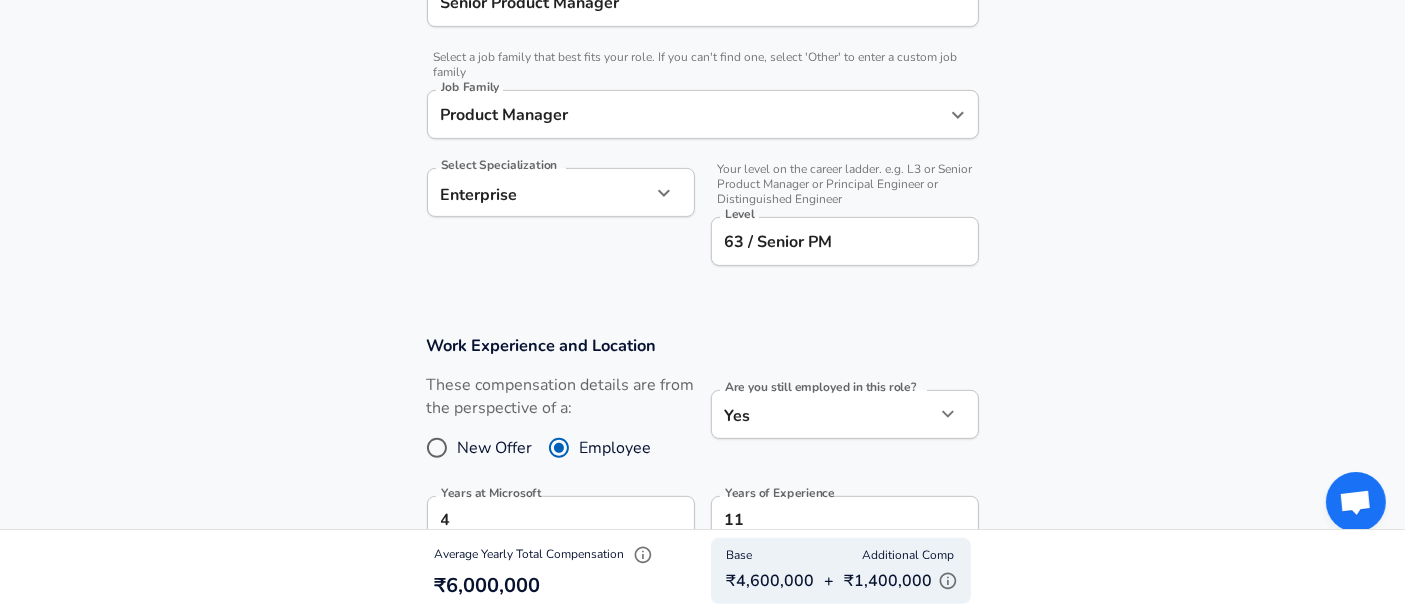 click on "Company & Title Information   Enter the company you received your offer from Company Microsoft Company   Select the title that closest resembles your official title. This should be similar to the title that was present on your offer letter. Title Senior Product Manager Title   Select a job family that best fits your role. If you can't find one, select 'Other' to enter a custom job family Job Family Product Manager Job Family Select Specialization Enterprise Enterprise Select Specialization   Your level on the career ladder. e.g. L3 or Senior Product Manager or Principal Engineer or Distinguished Engineer Level 63 / Senior PM Level" at bounding box center [702, 45] 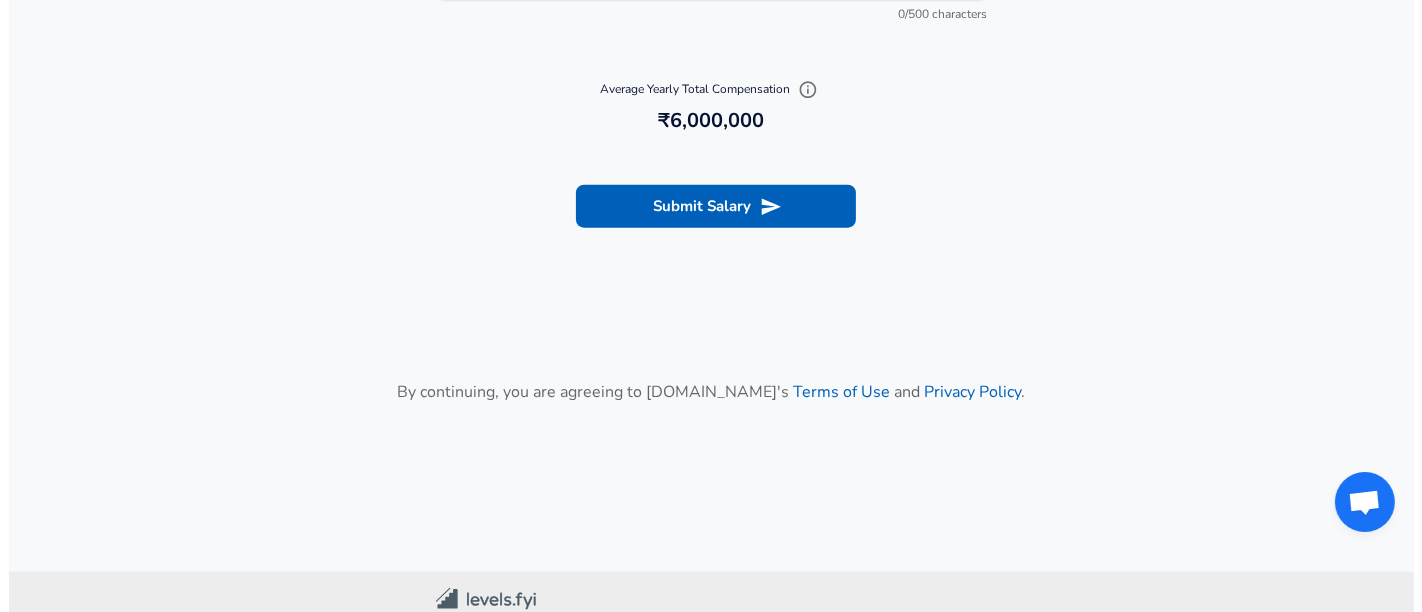 scroll, scrollTop: 2437, scrollLeft: 0, axis: vertical 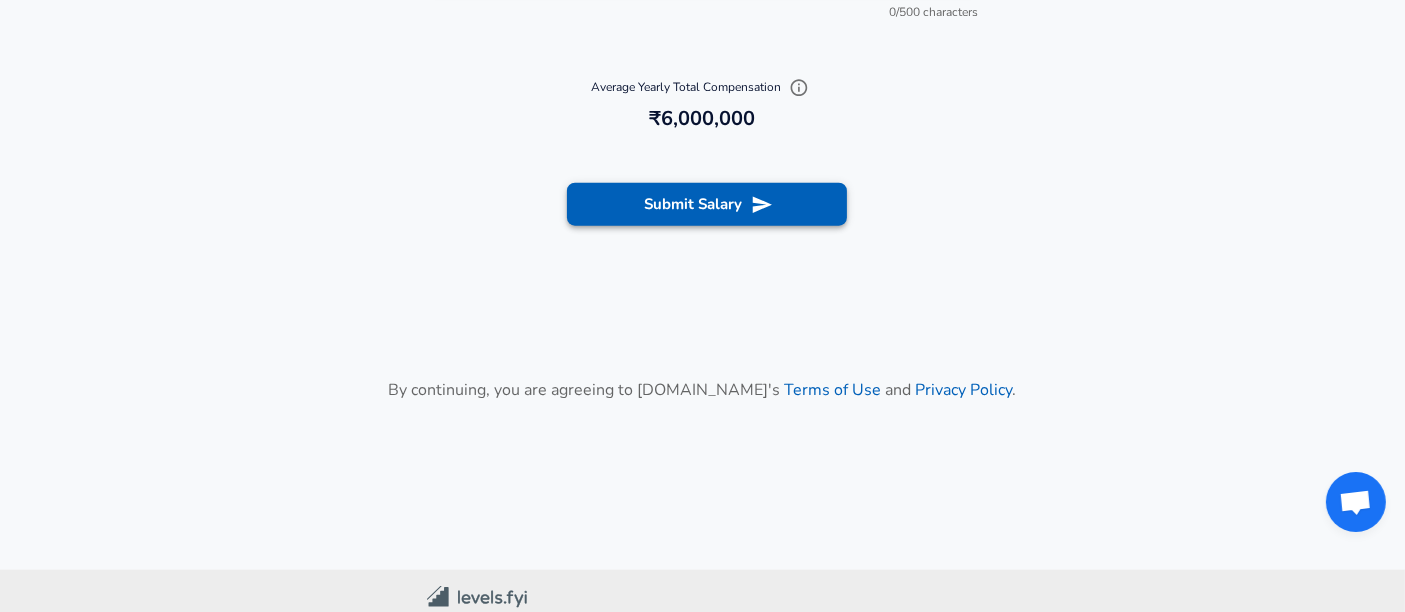click on "Submit Salary" at bounding box center [707, 204] 